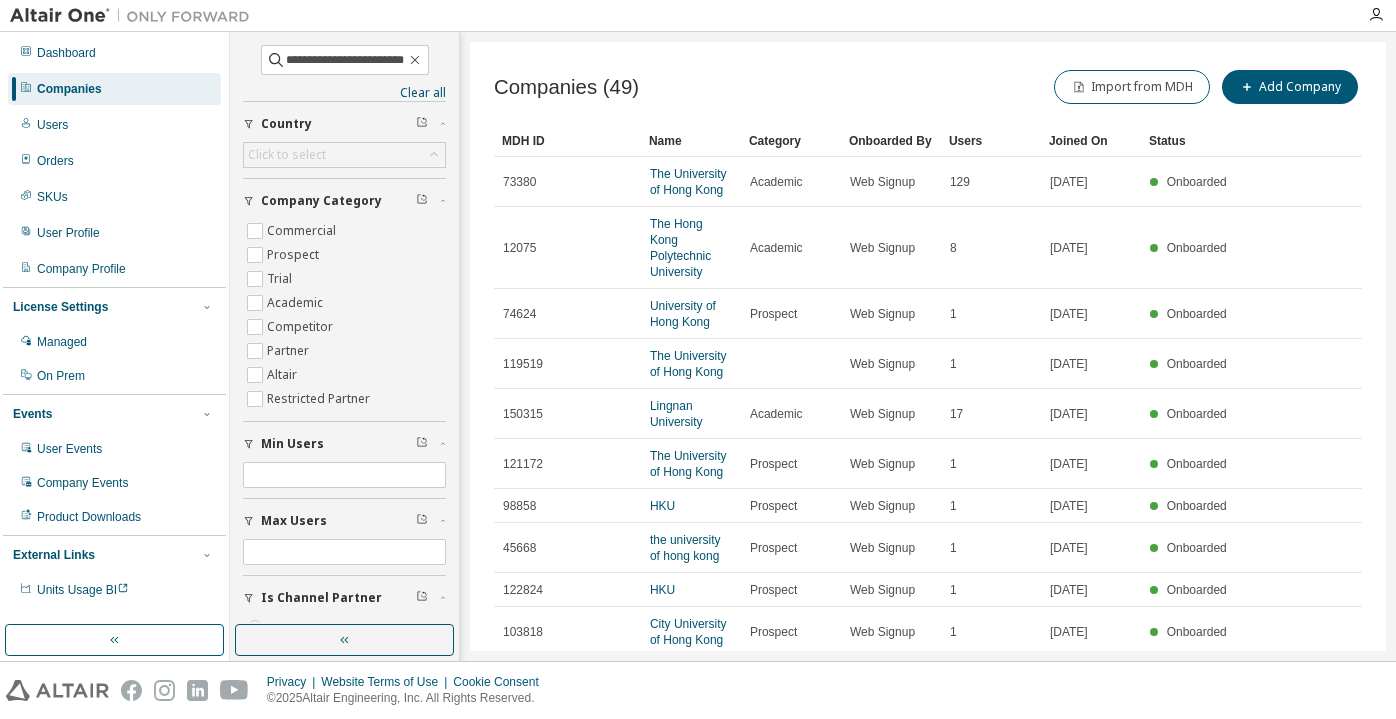 scroll, scrollTop: 0, scrollLeft: 0, axis: both 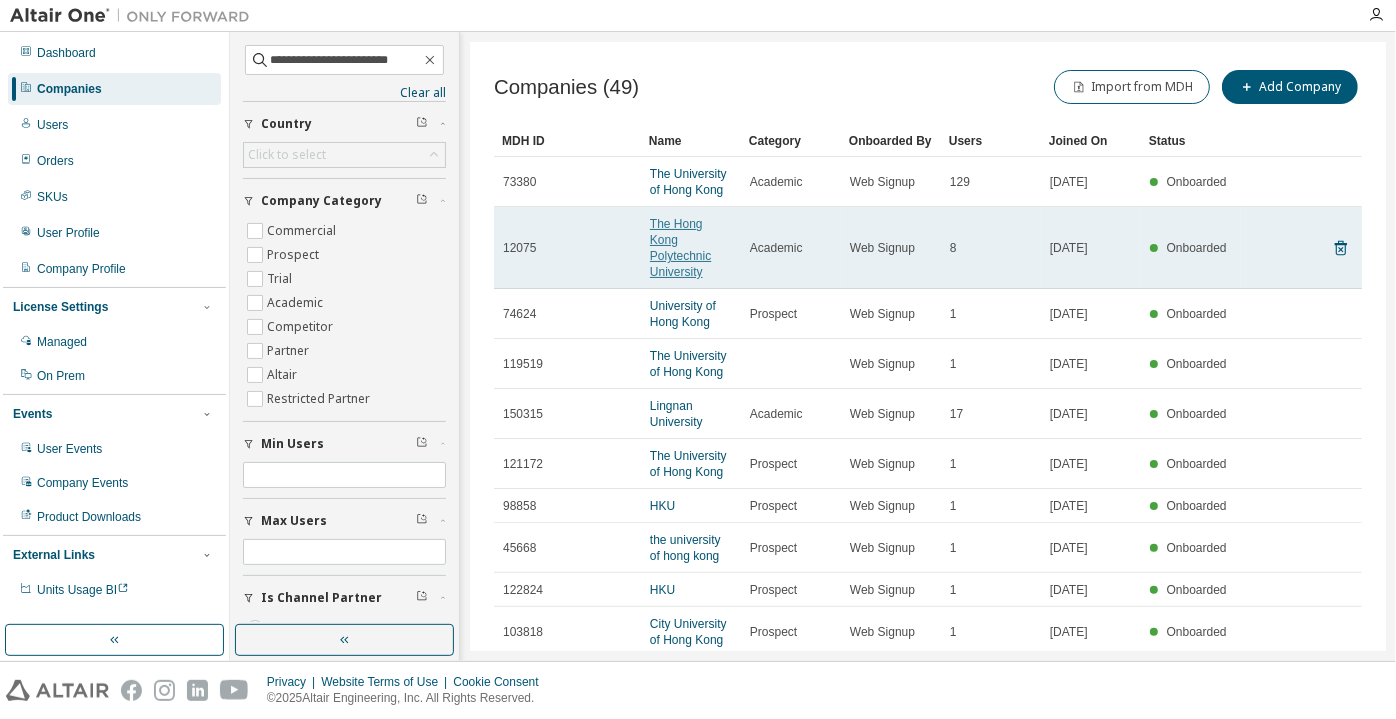click on "The Hong Kong Polytechnic University" at bounding box center (680, 248) 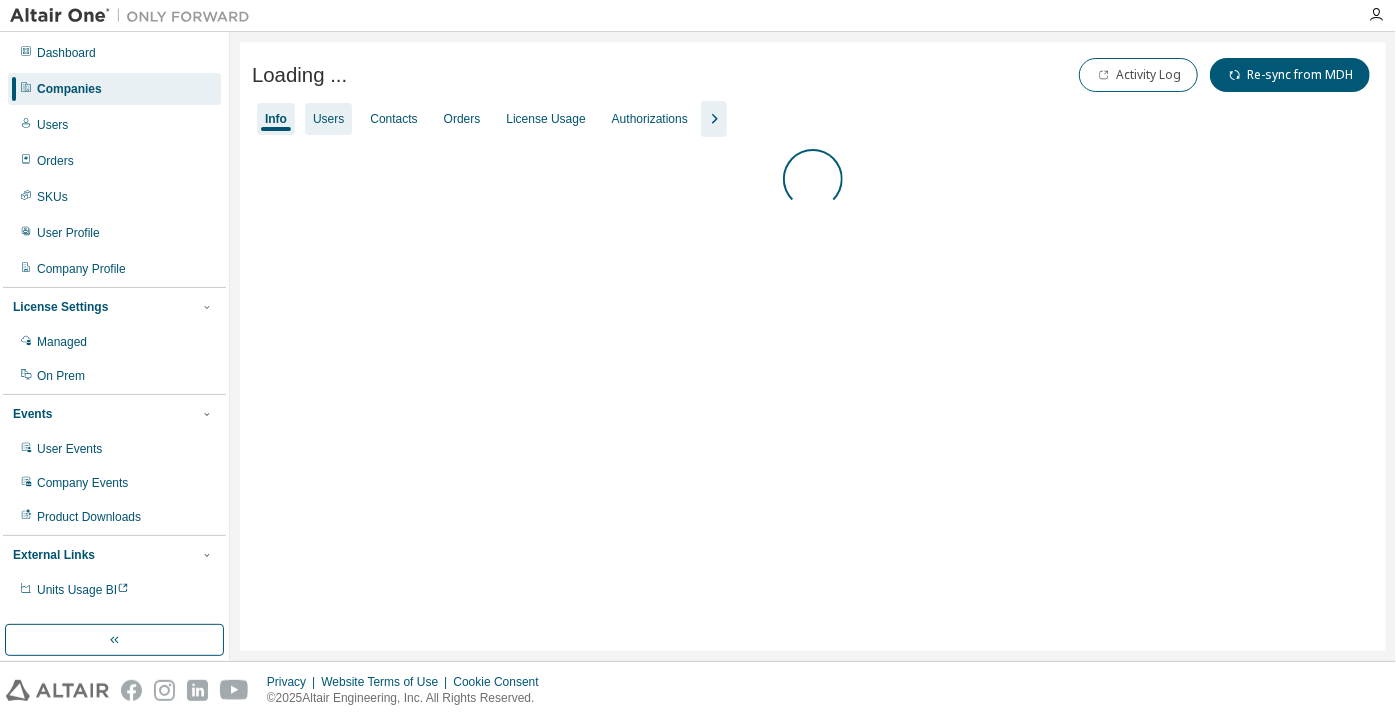 click on "Users" at bounding box center (328, 119) 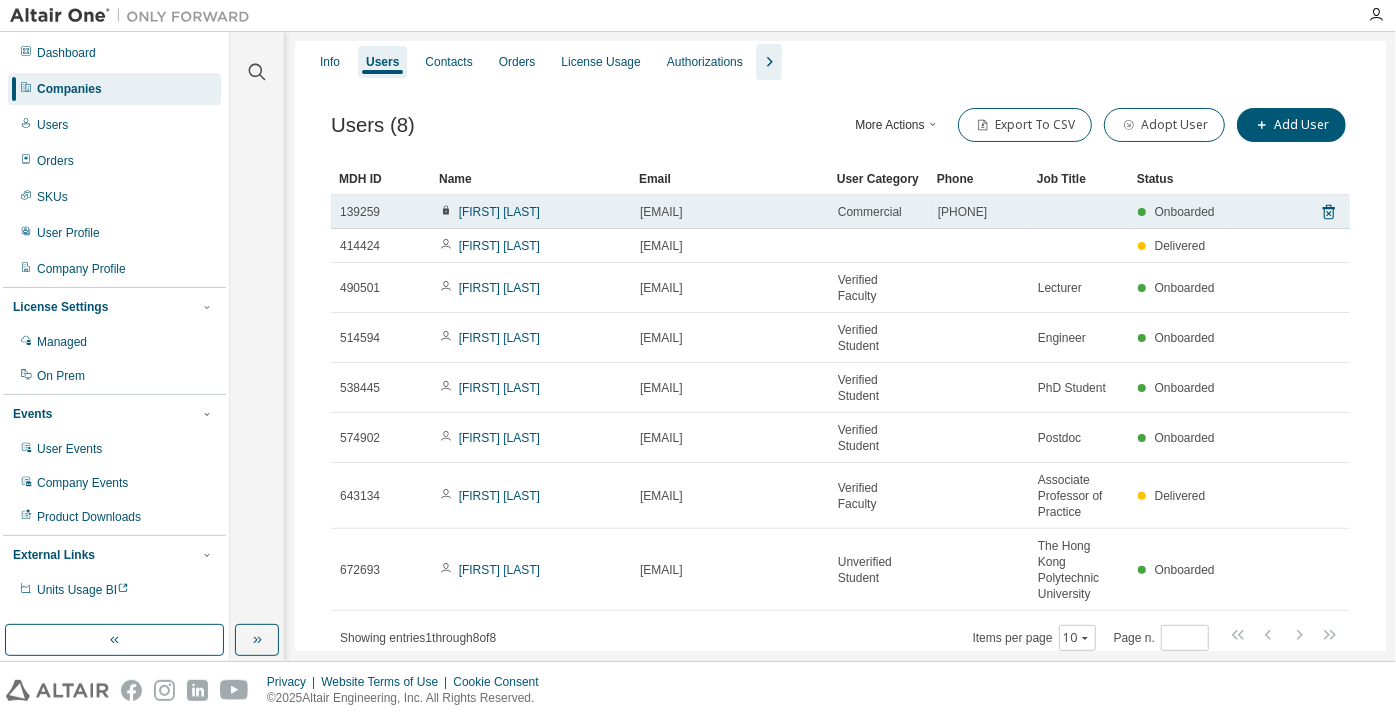 scroll, scrollTop: 0, scrollLeft: 0, axis: both 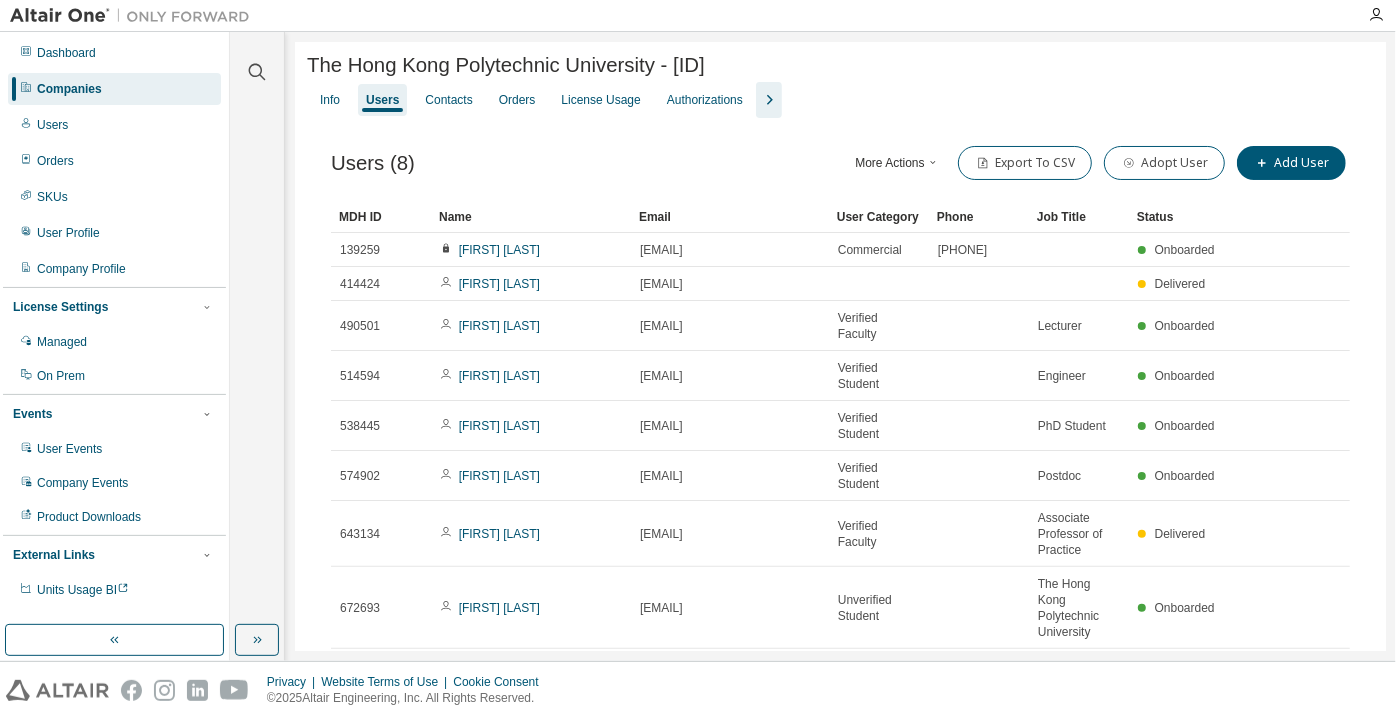 click 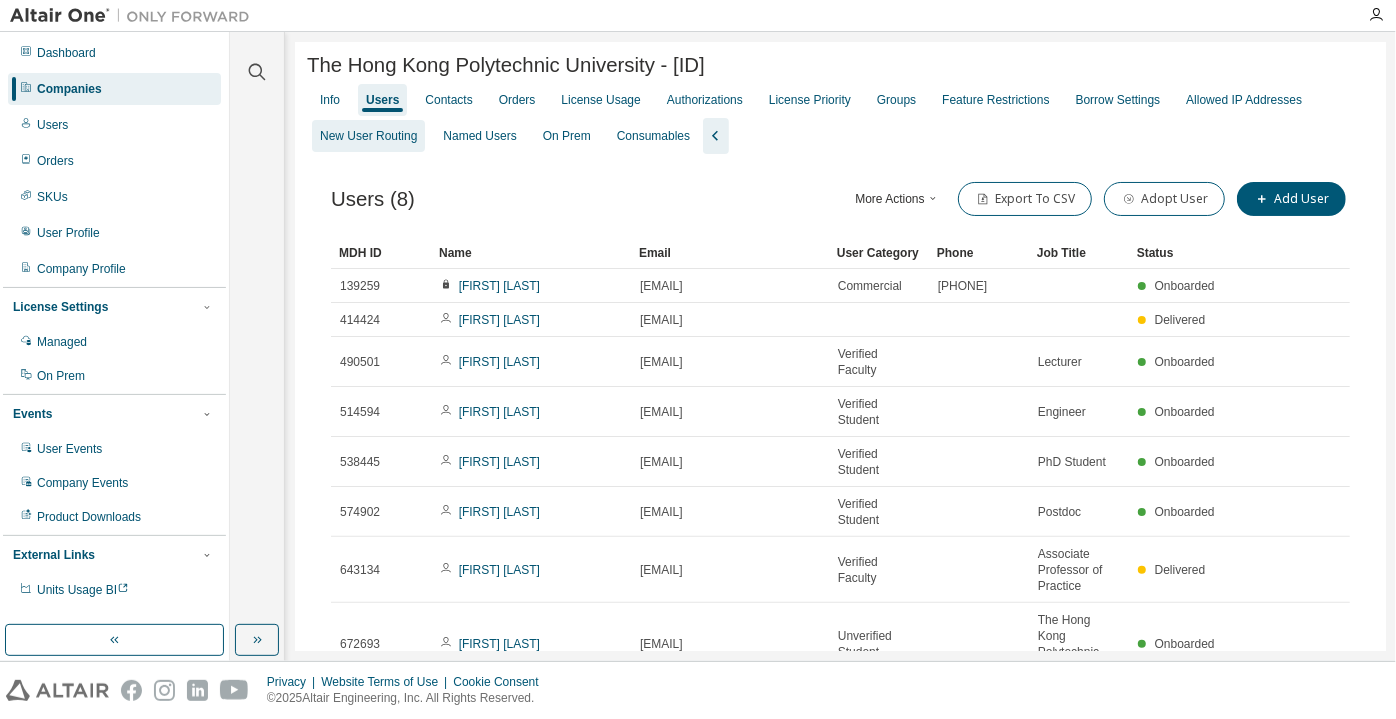 click on "New User Routing" at bounding box center [368, 136] 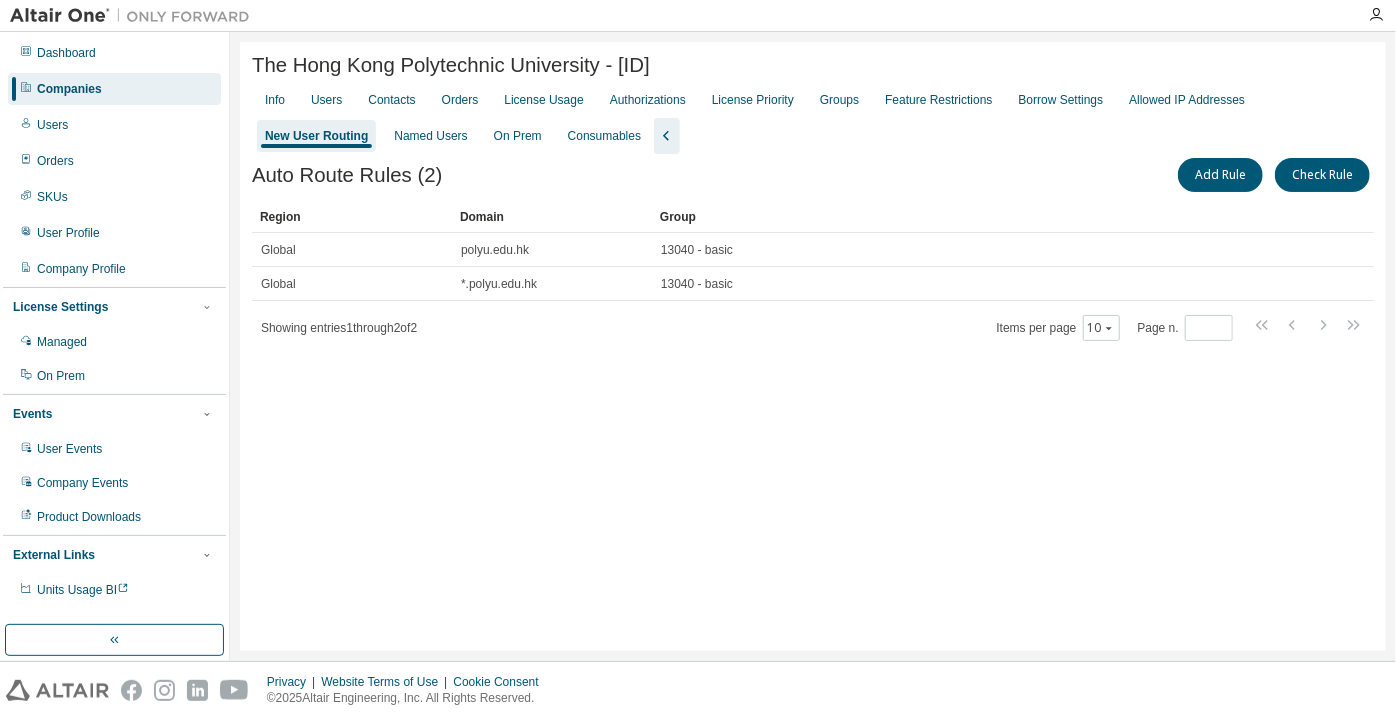 click on "Companies" at bounding box center (69, 89) 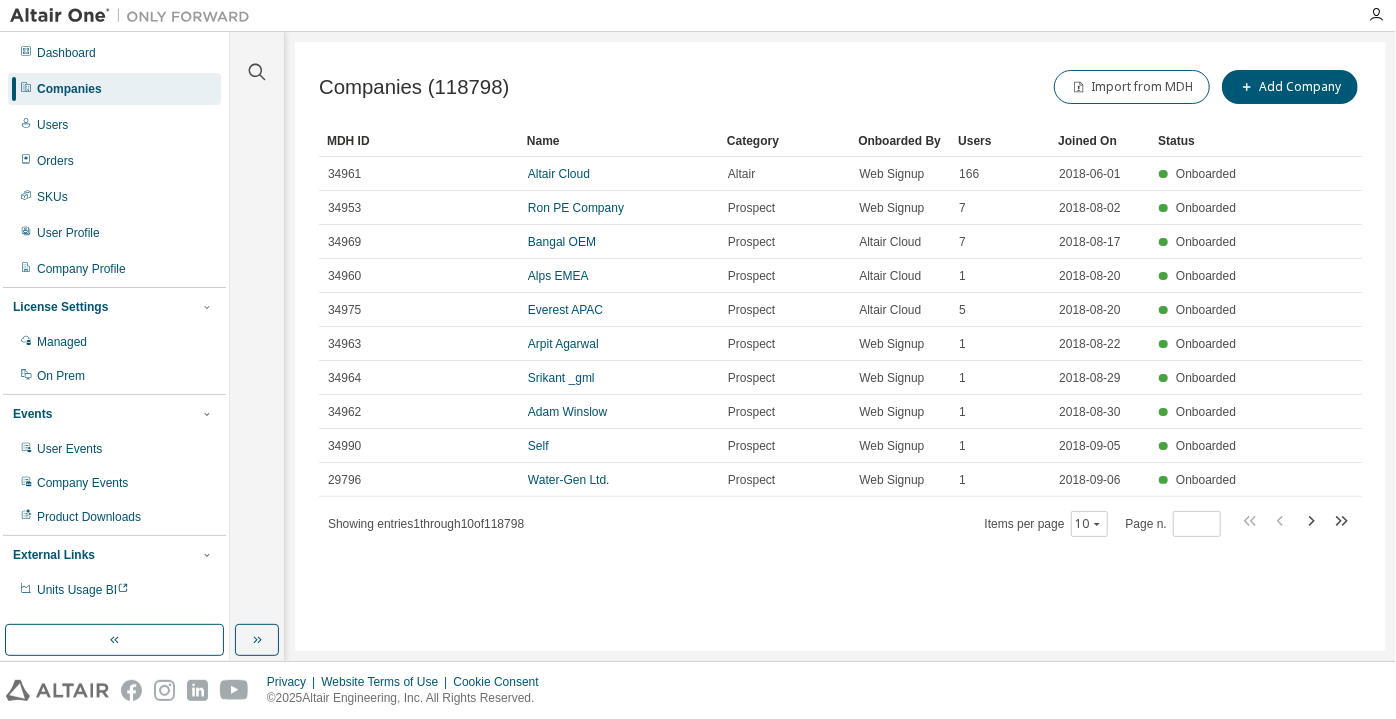 click at bounding box center (257, 60) 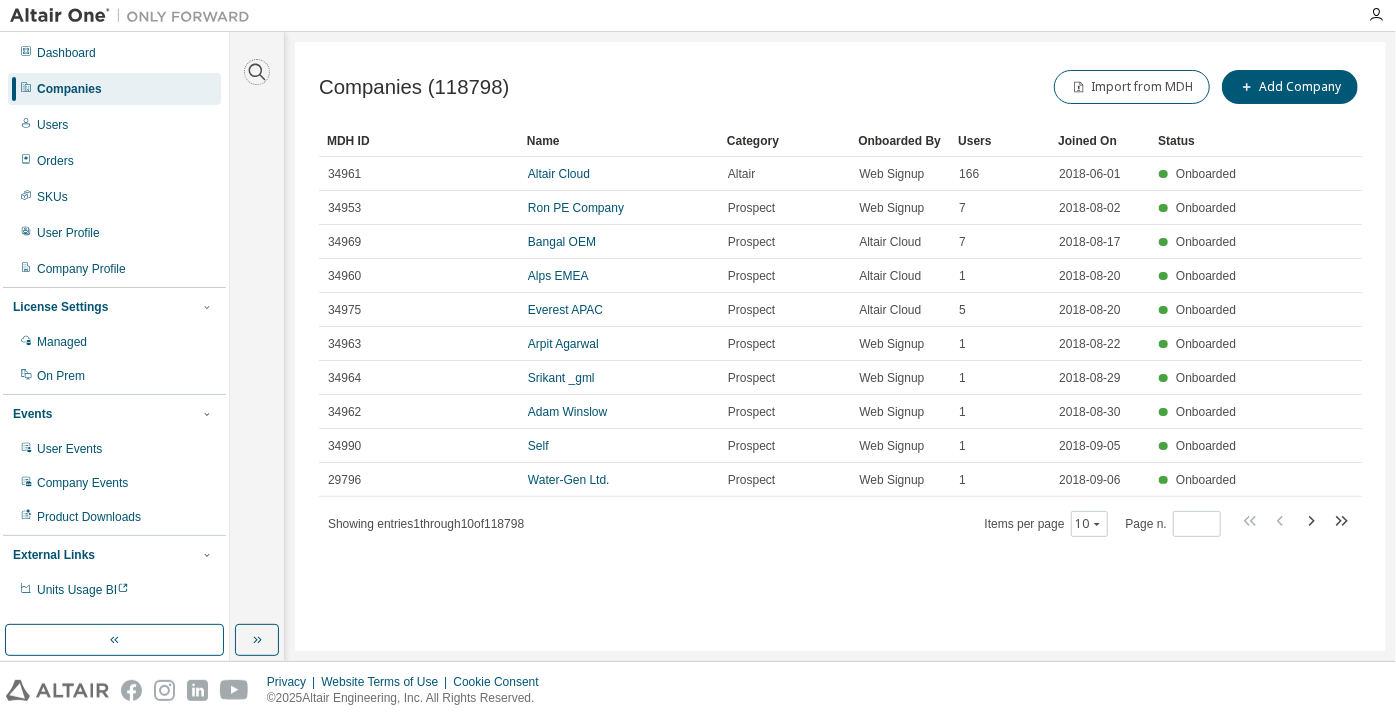drag, startPoint x: 262, startPoint y: 61, endPoint x: 270, endPoint y: 68, distance: 10.630146 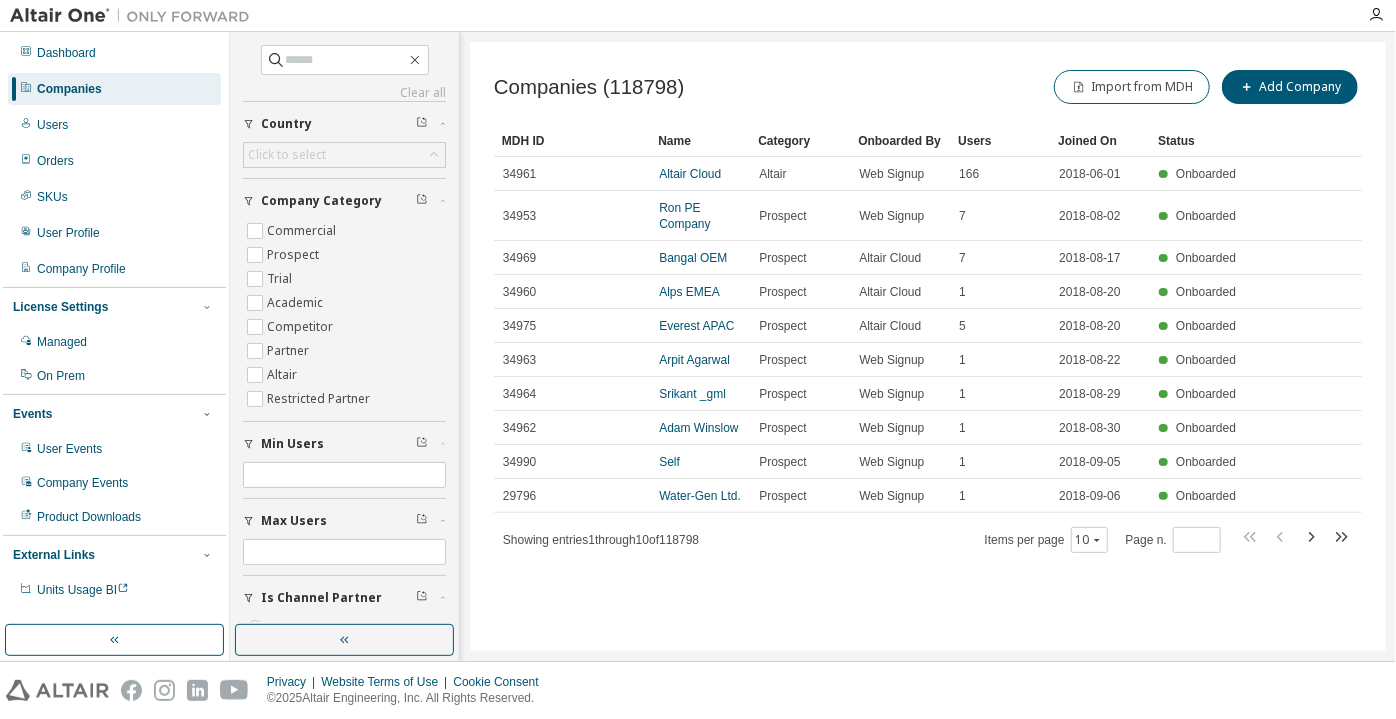 click on "Clear all Is Channel Partner Yes No Max Users Min Users Company Category Commercial Prospect Trial Academic Competitor Partner Altair Restricted Partner Country Click to select" at bounding box center [344, 359] 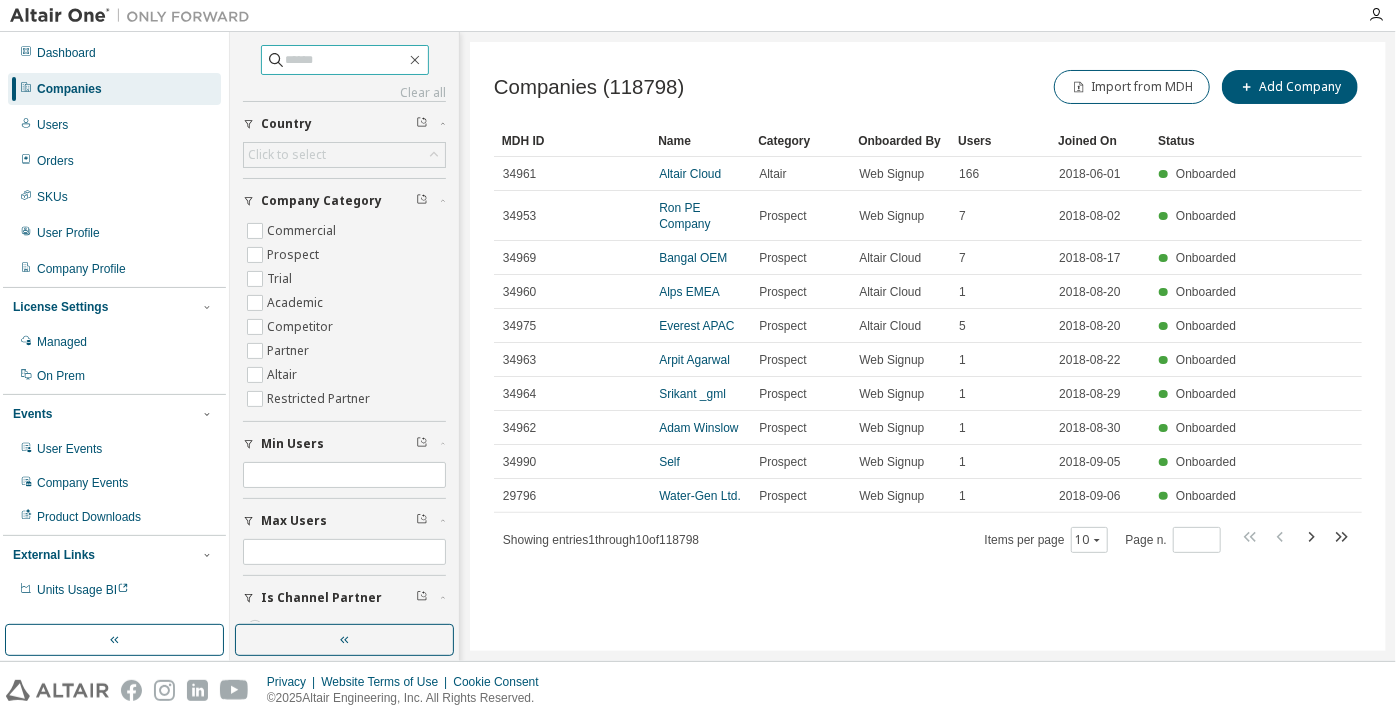 click at bounding box center (346, 60) 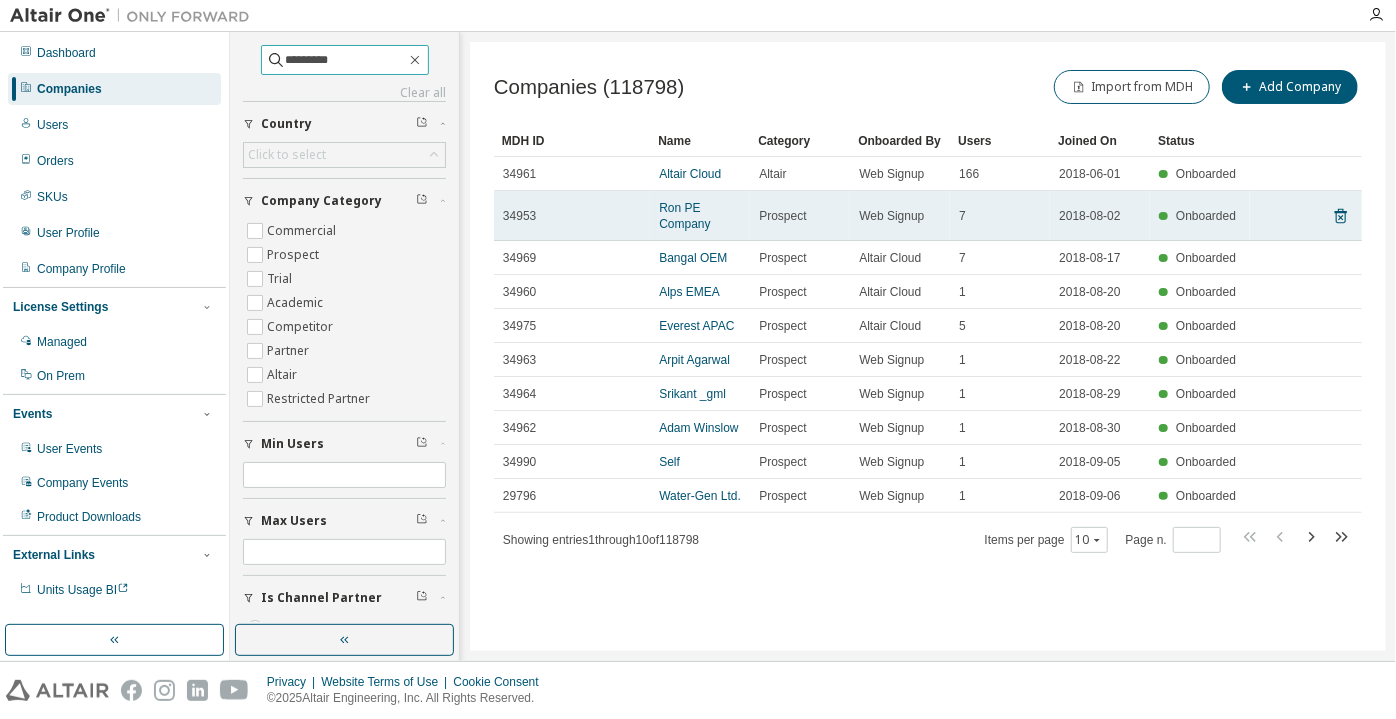 type on "*********" 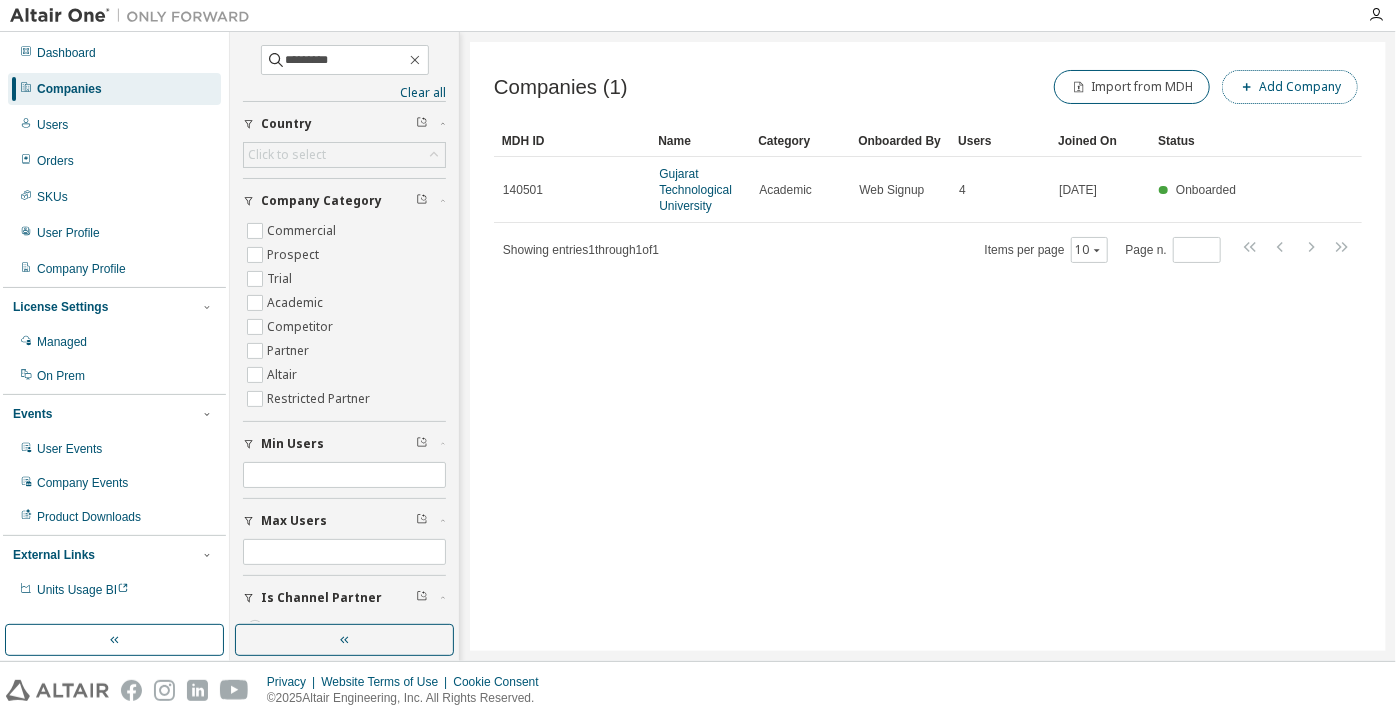 click on "Add Company" at bounding box center [1290, 87] 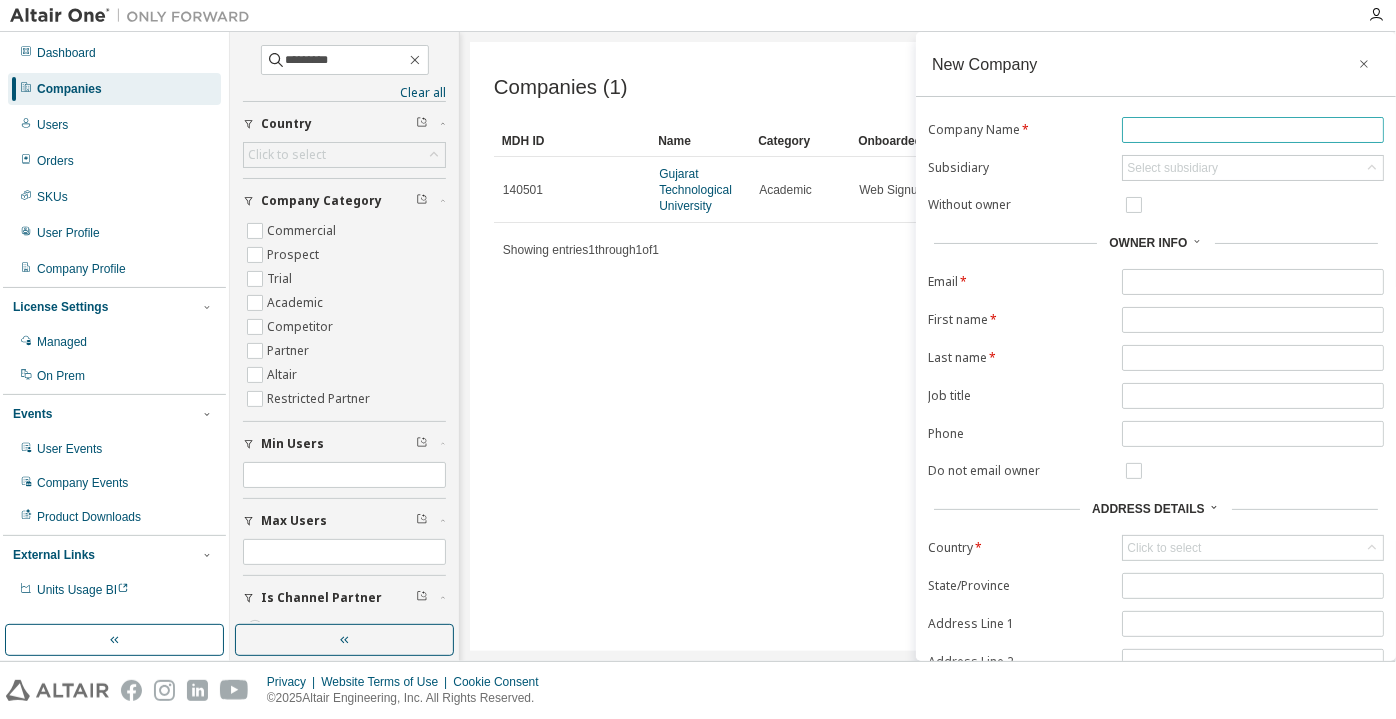 click at bounding box center (1253, 130) 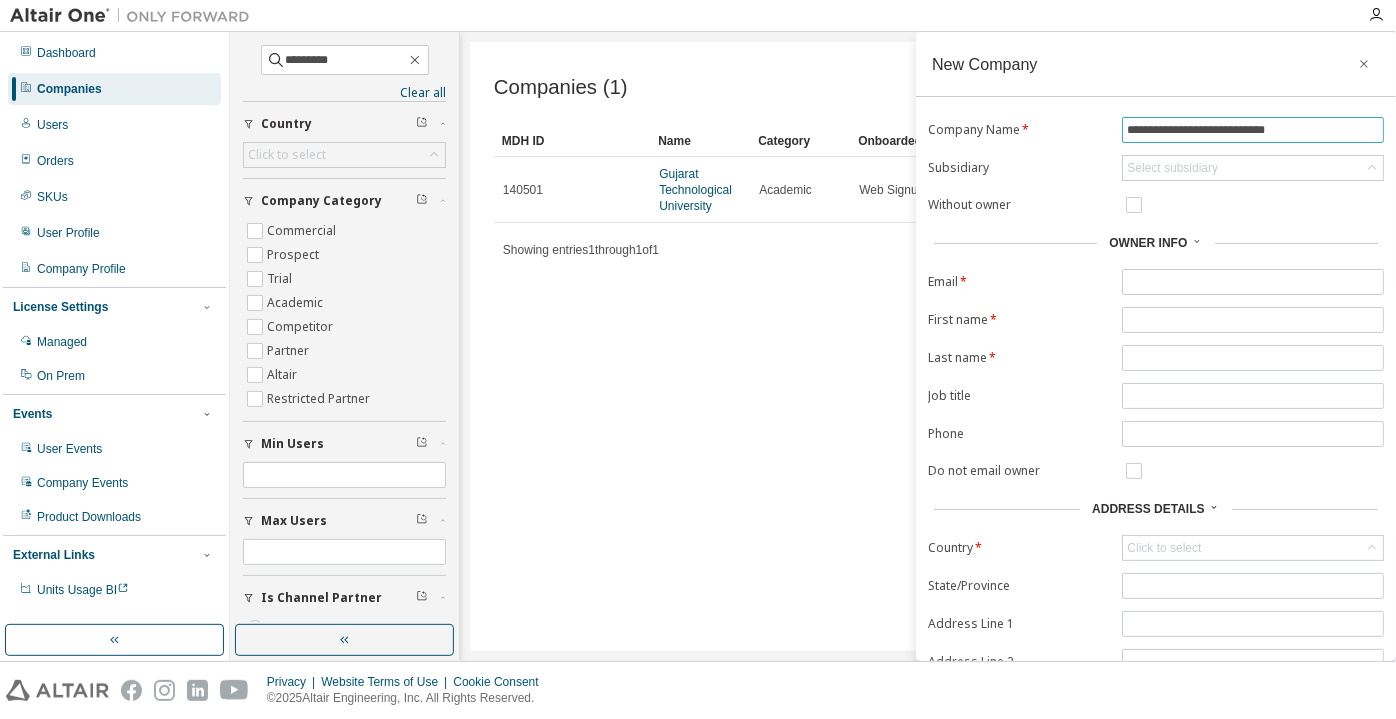 click on "**********" at bounding box center [1253, 130] 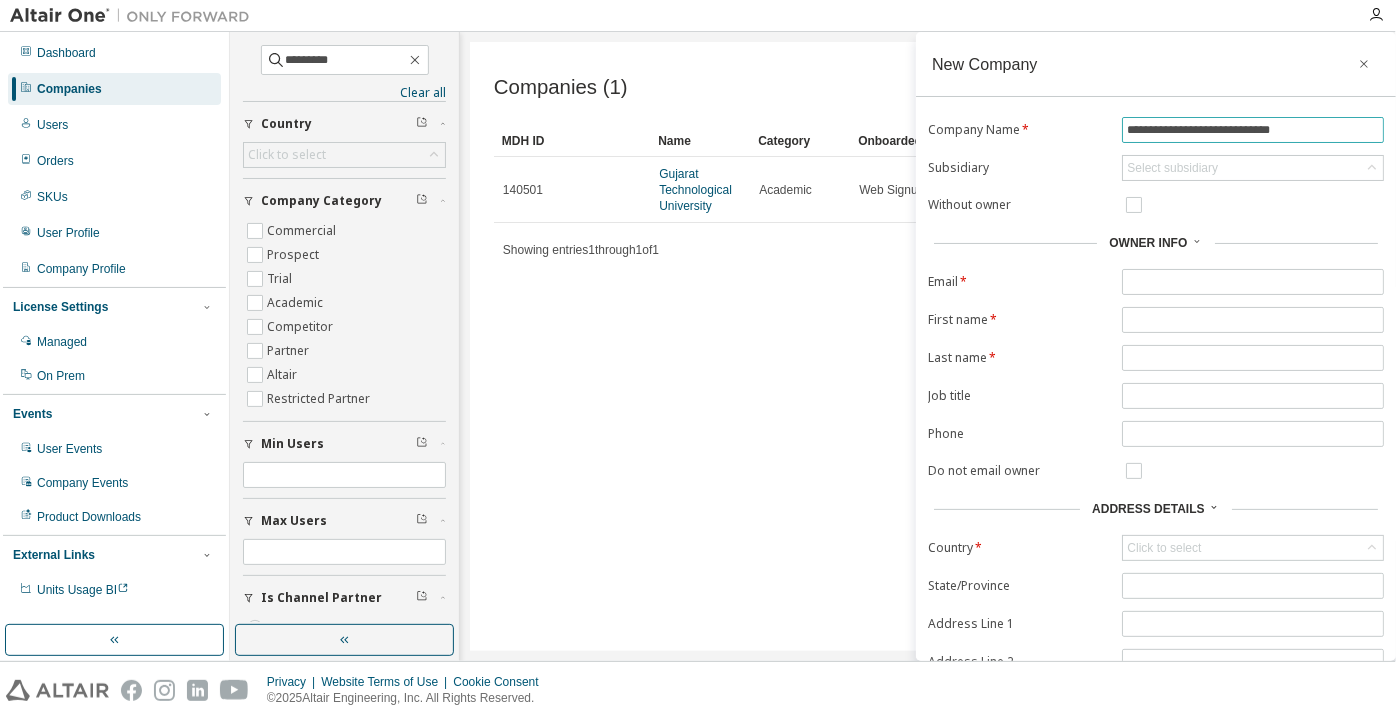 click on "**********" at bounding box center (1253, 130) 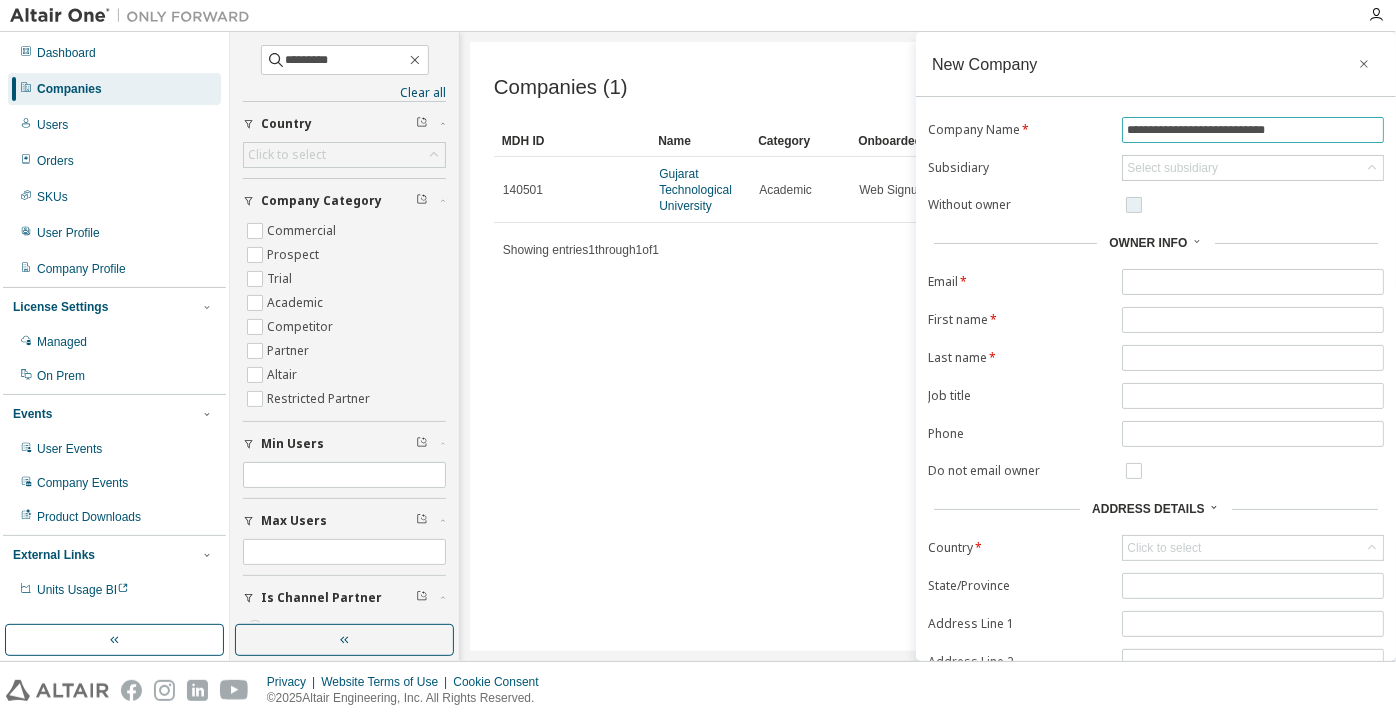 type on "**********" 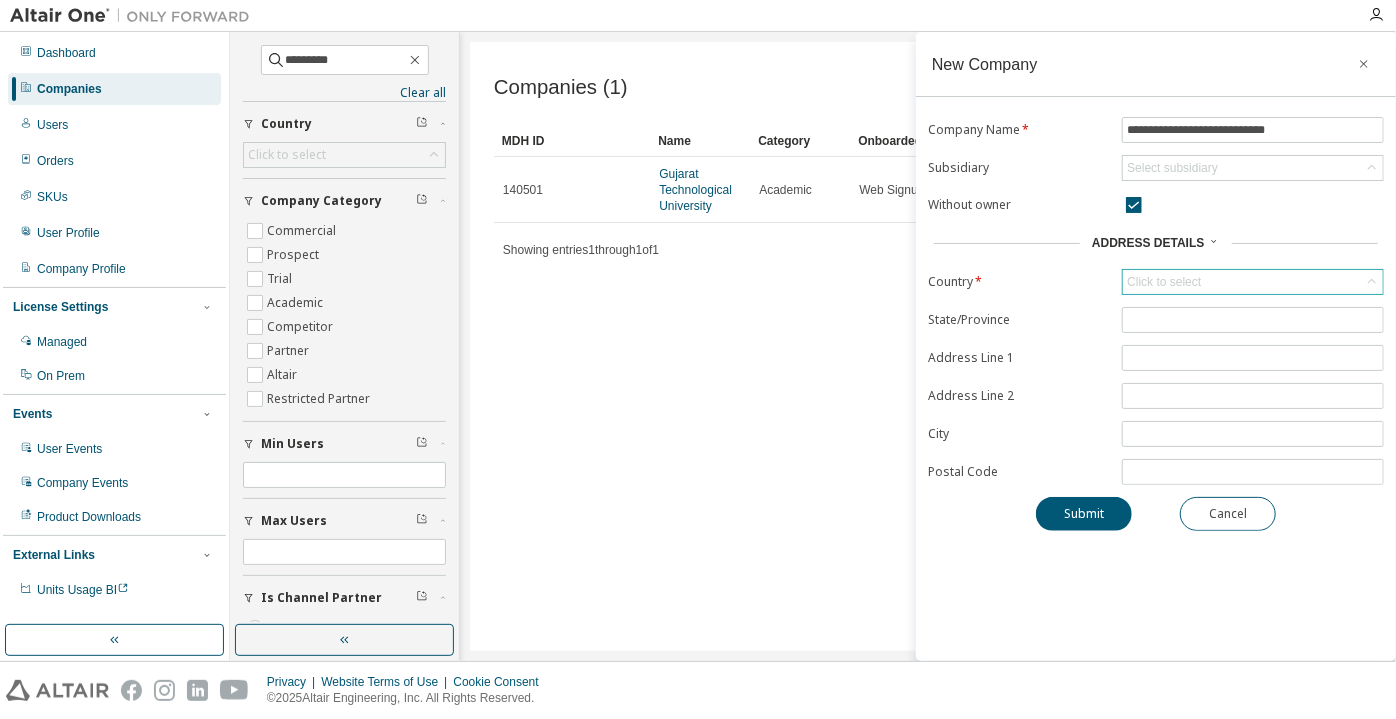 click on "Click to select" at bounding box center [1164, 282] 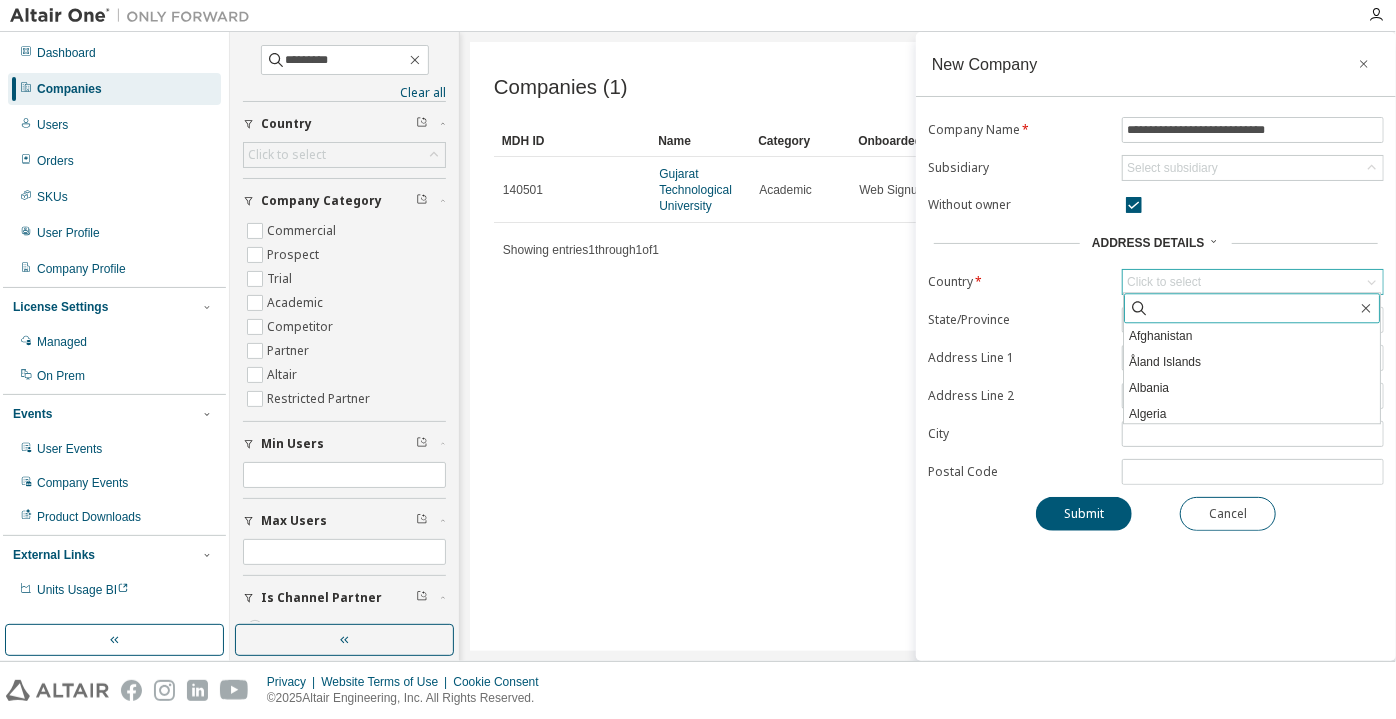 click 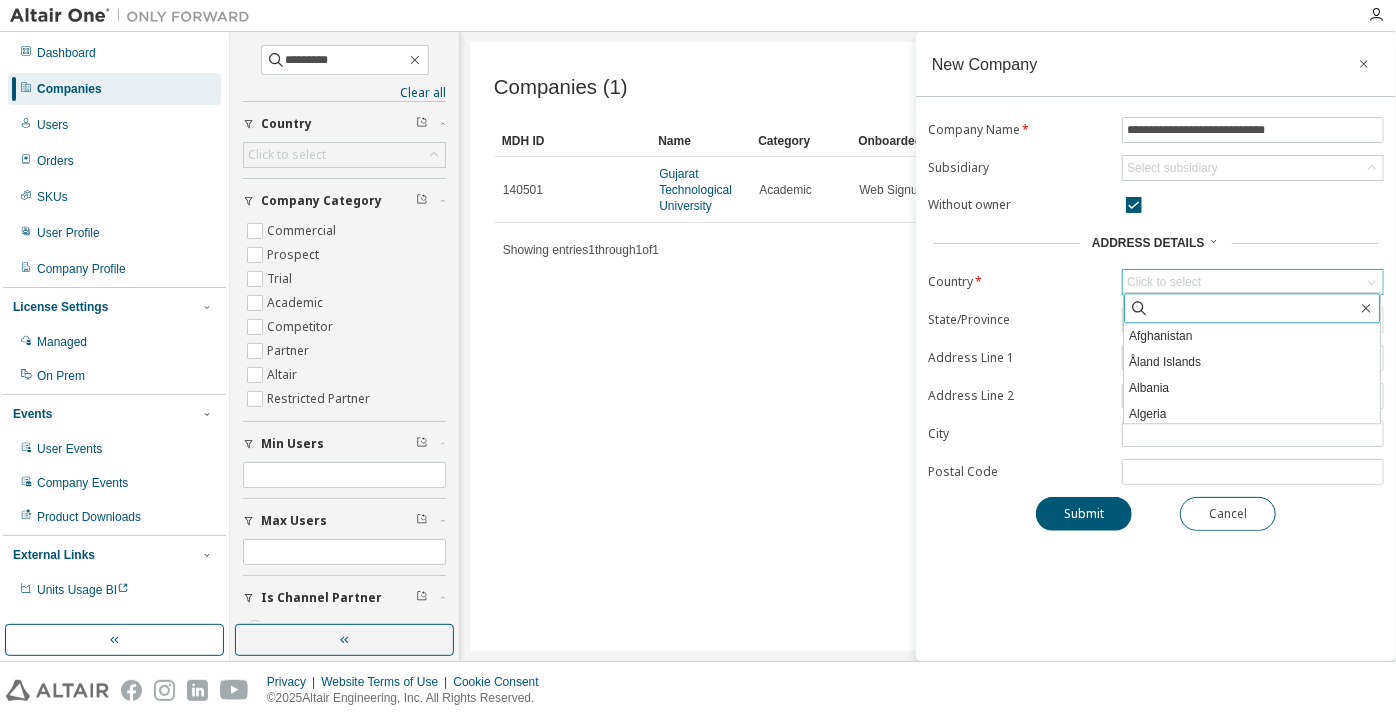 click 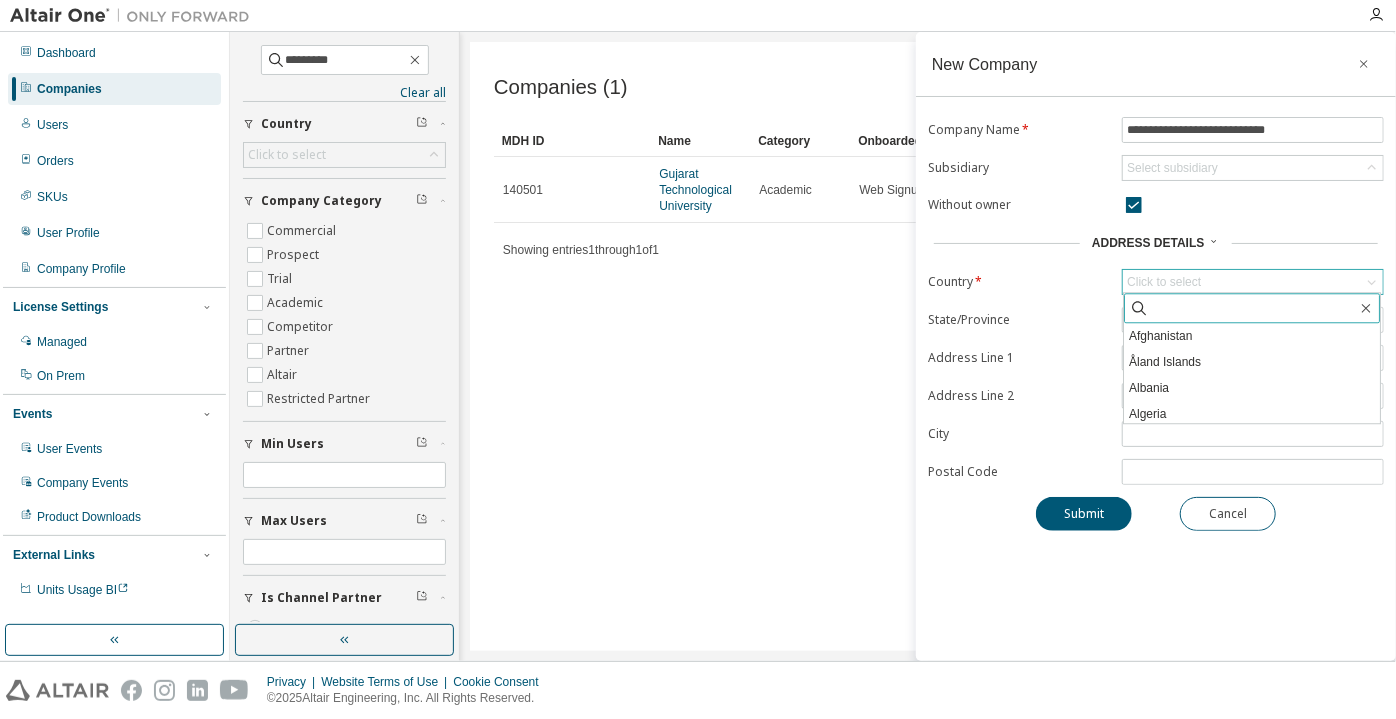 click at bounding box center (1253, 308) 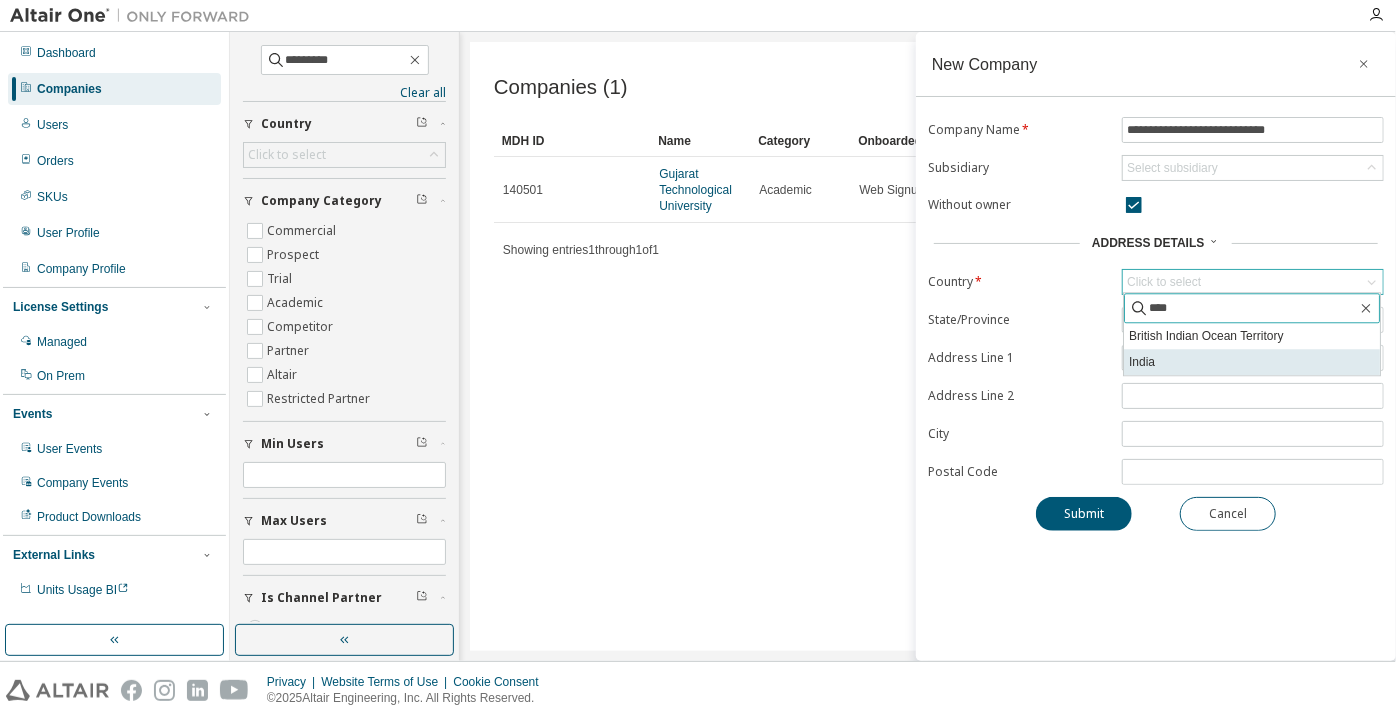 type on "****" 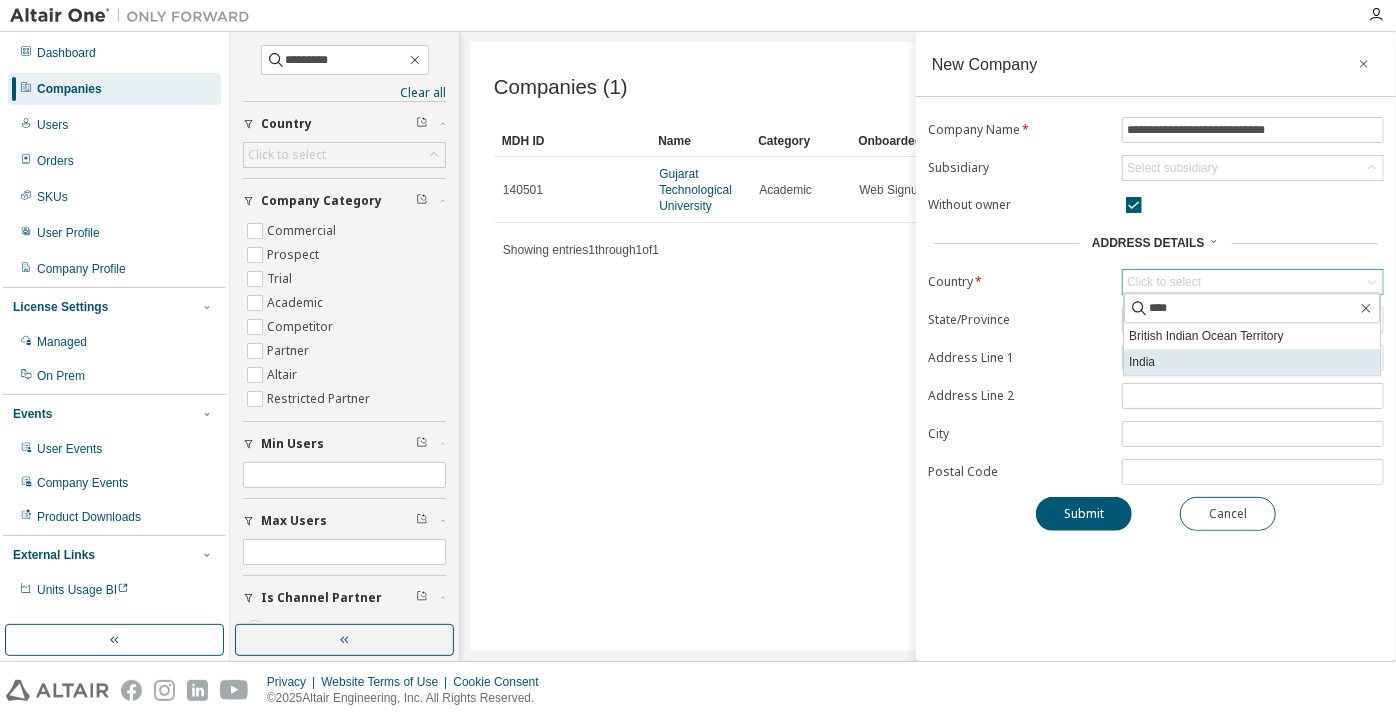 click on "India" at bounding box center [1252, 362] 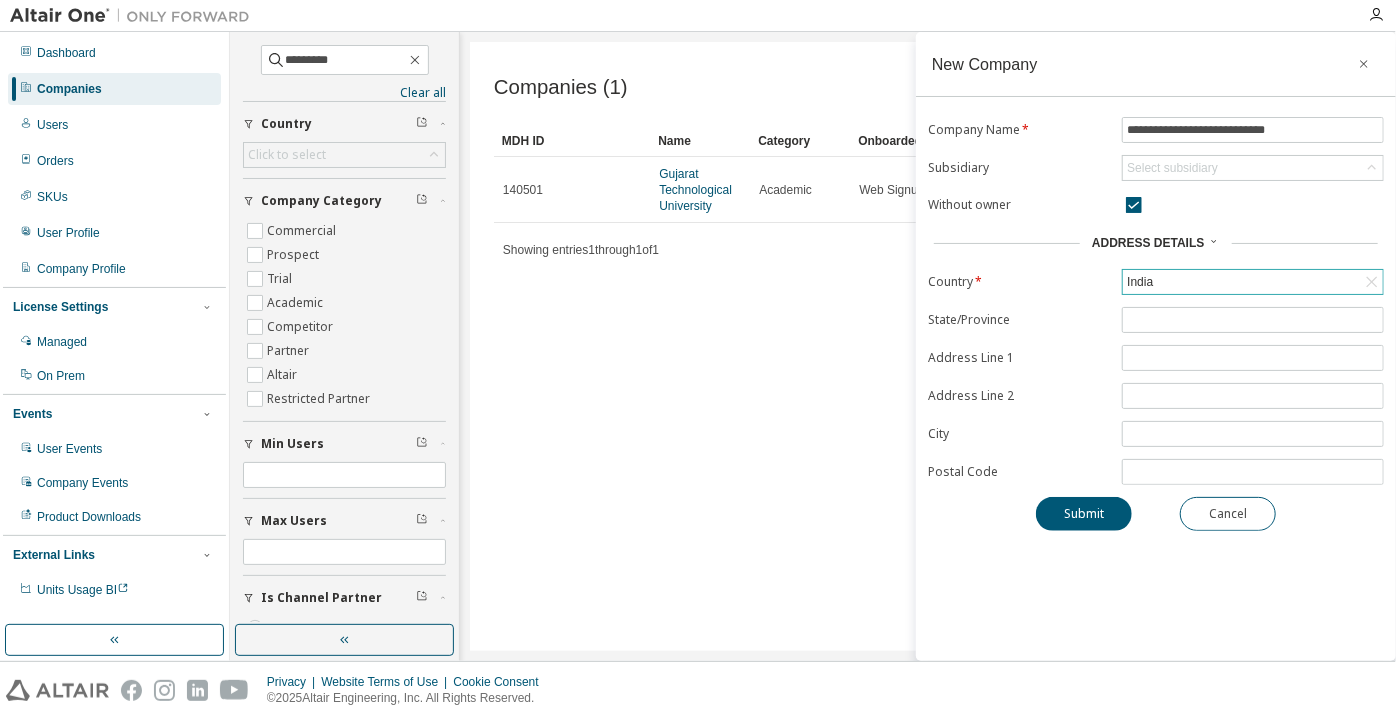 click on "**********" at bounding box center (1156, 346) 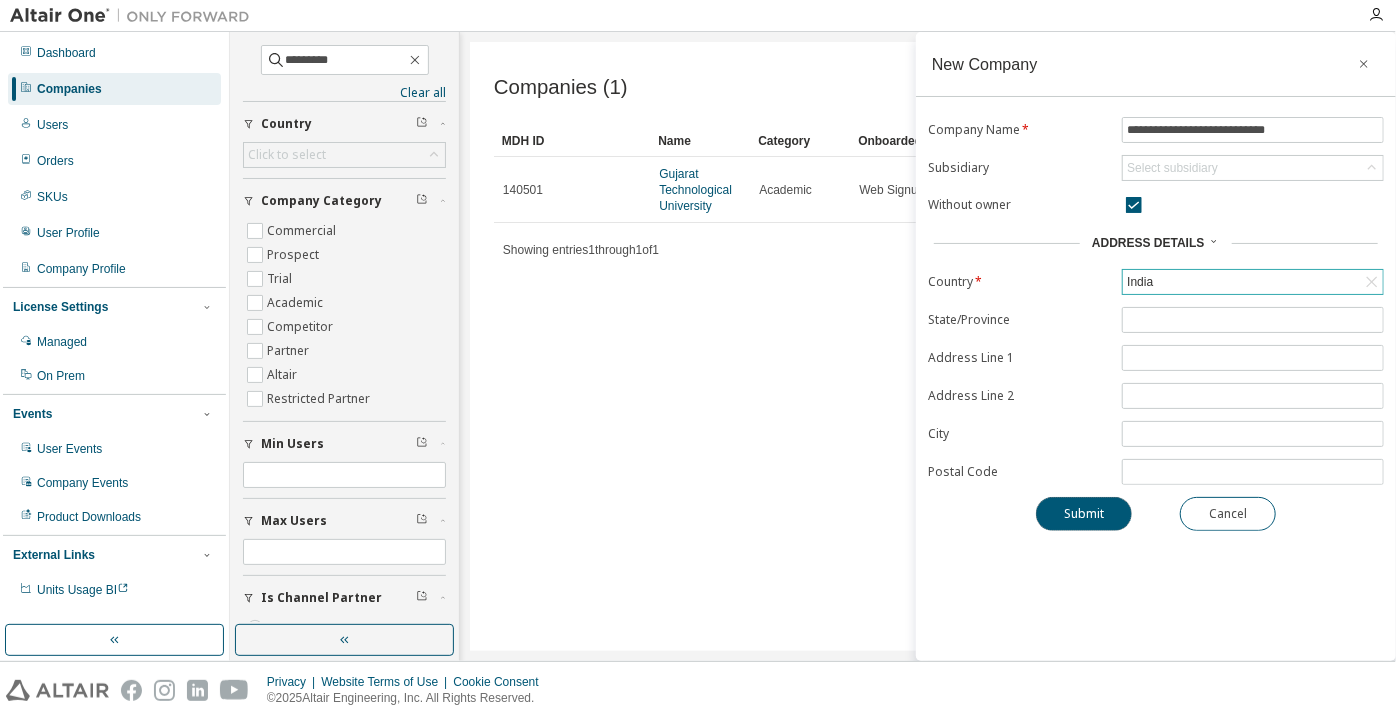 click on "Submit" at bounding box center [1084, 514] 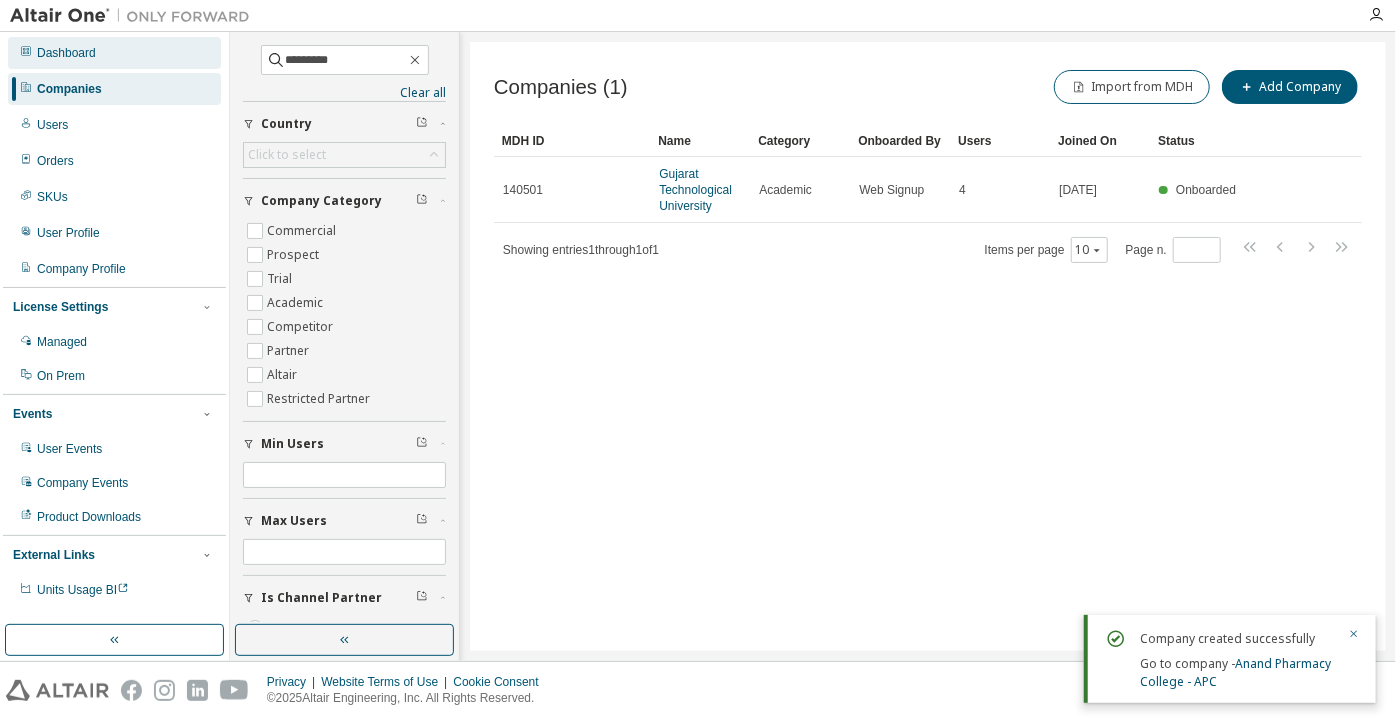 click on "Dashboard" at bounding box center [66, 53] 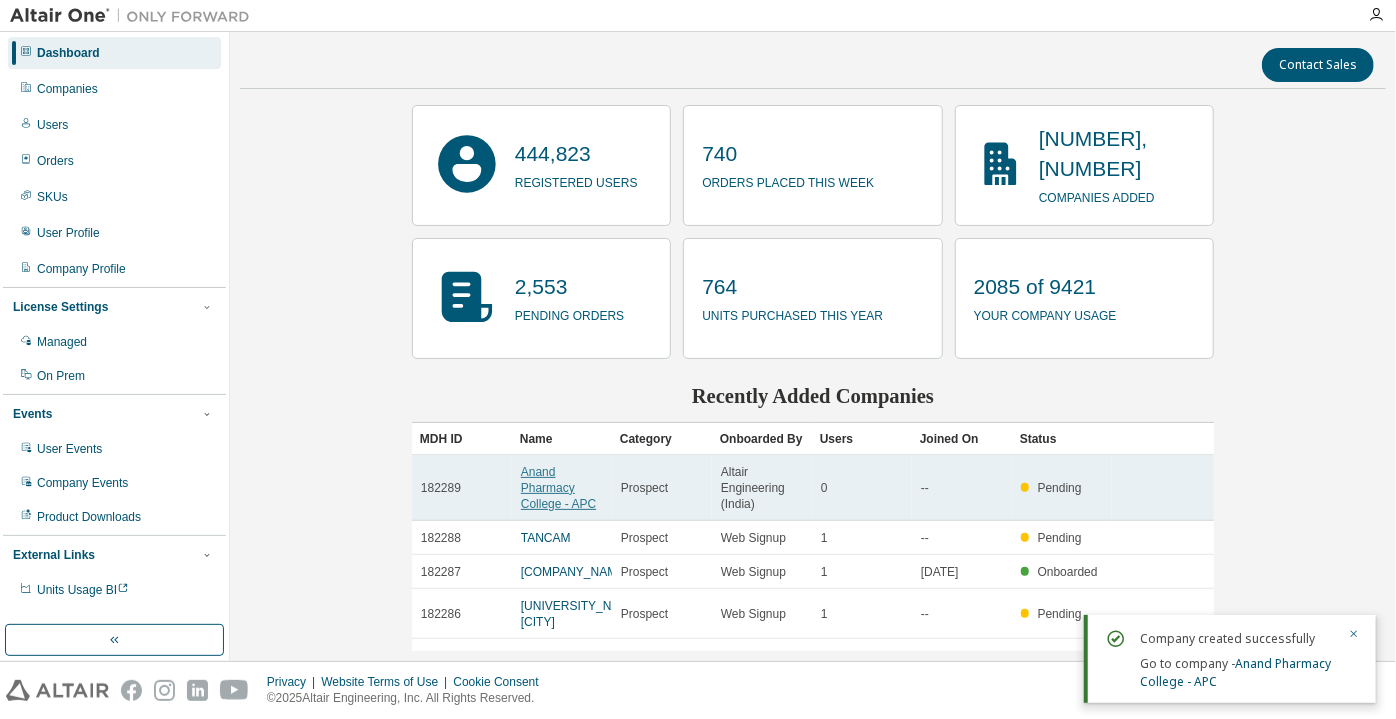 click on "Anand Pharmacy College - APC" at bounding box center [558, 488] 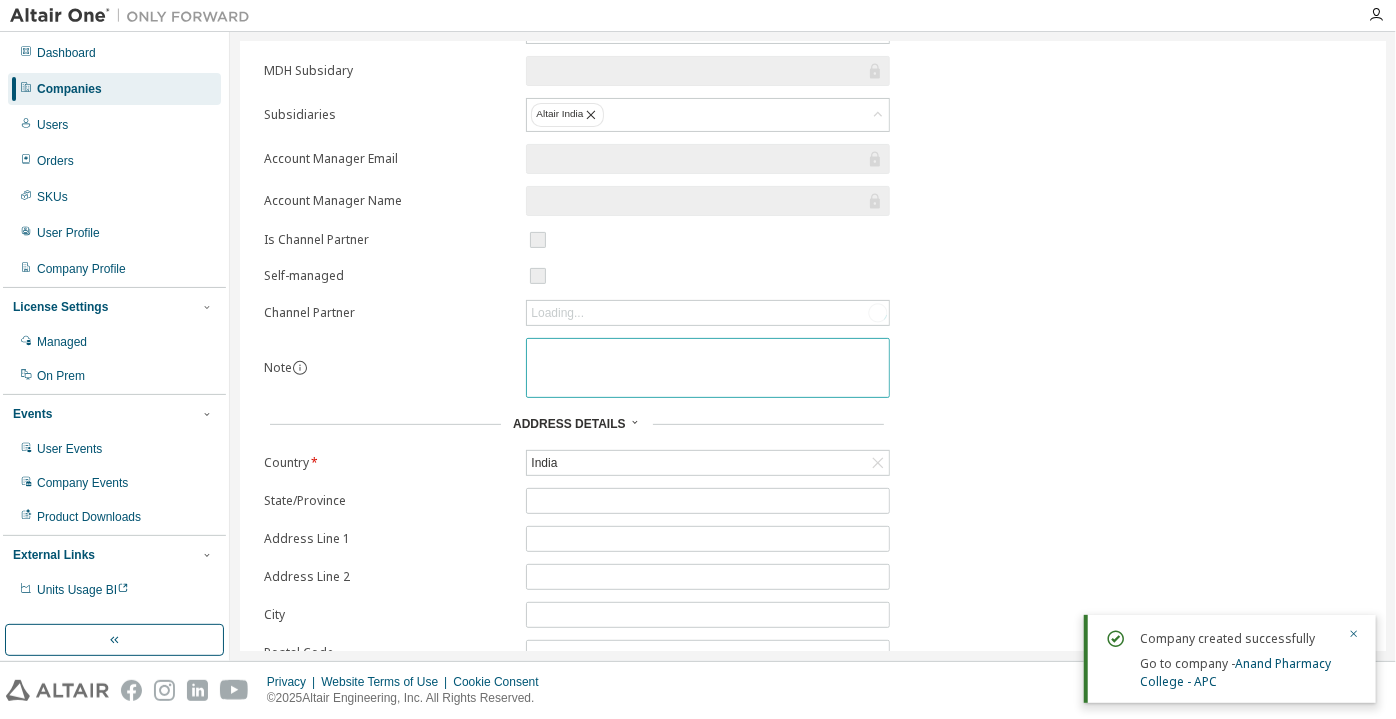 scroll, scrollTop: 0, scrollLeft: 0, axis: both 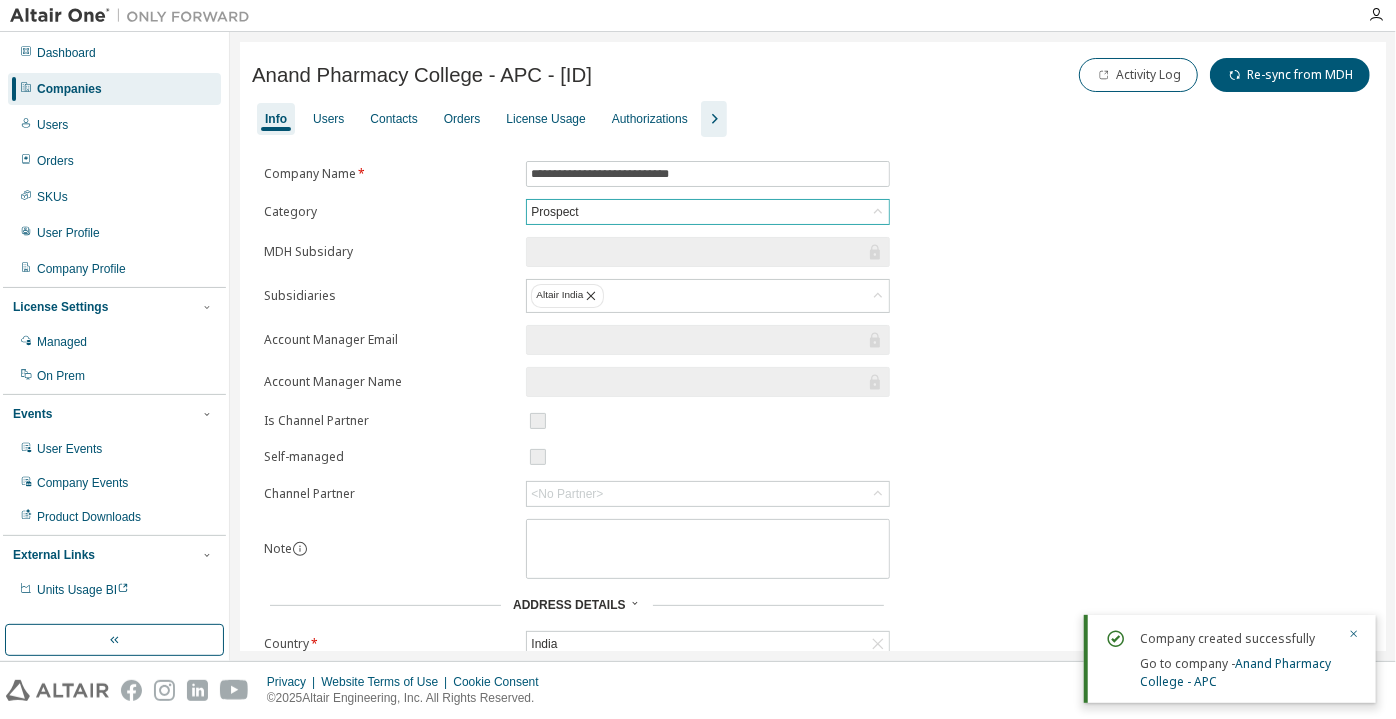 click on "Prospect" at bounding box center (708, 212) 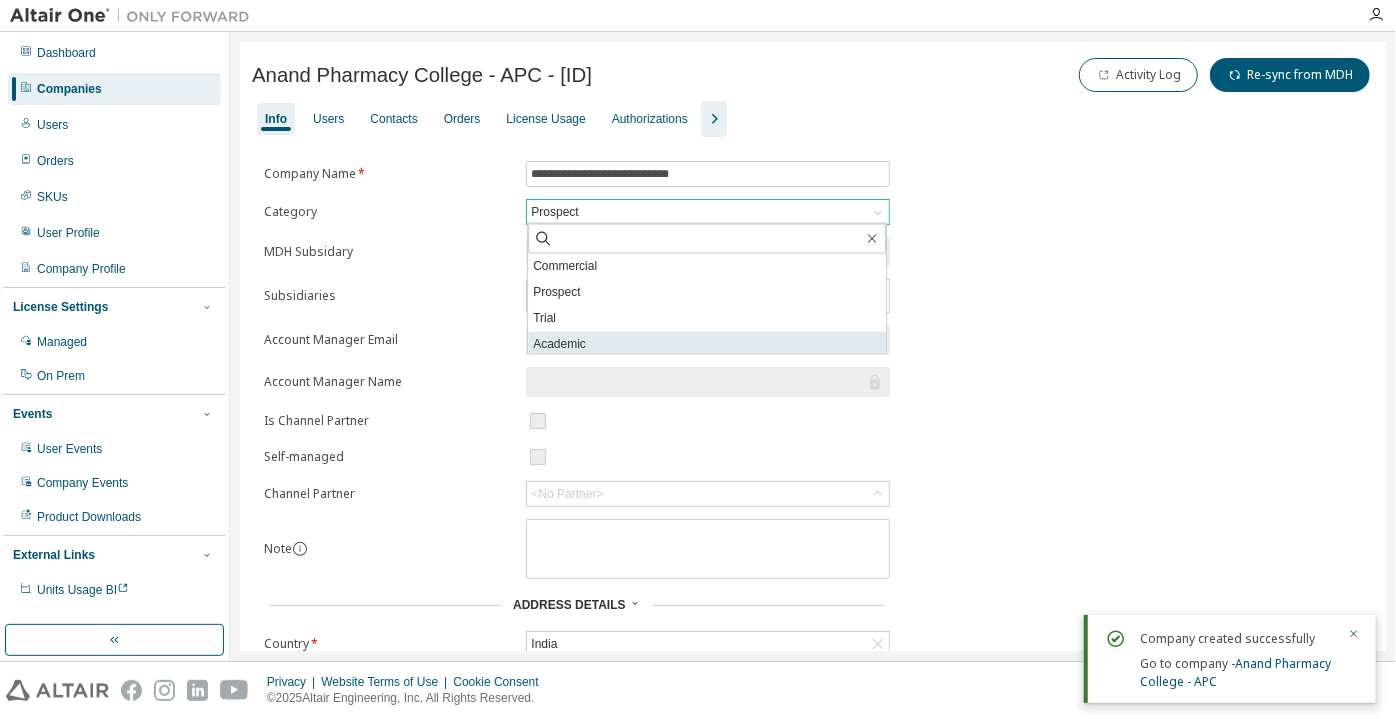 click on "Academic" at bounding box center [707, 345] 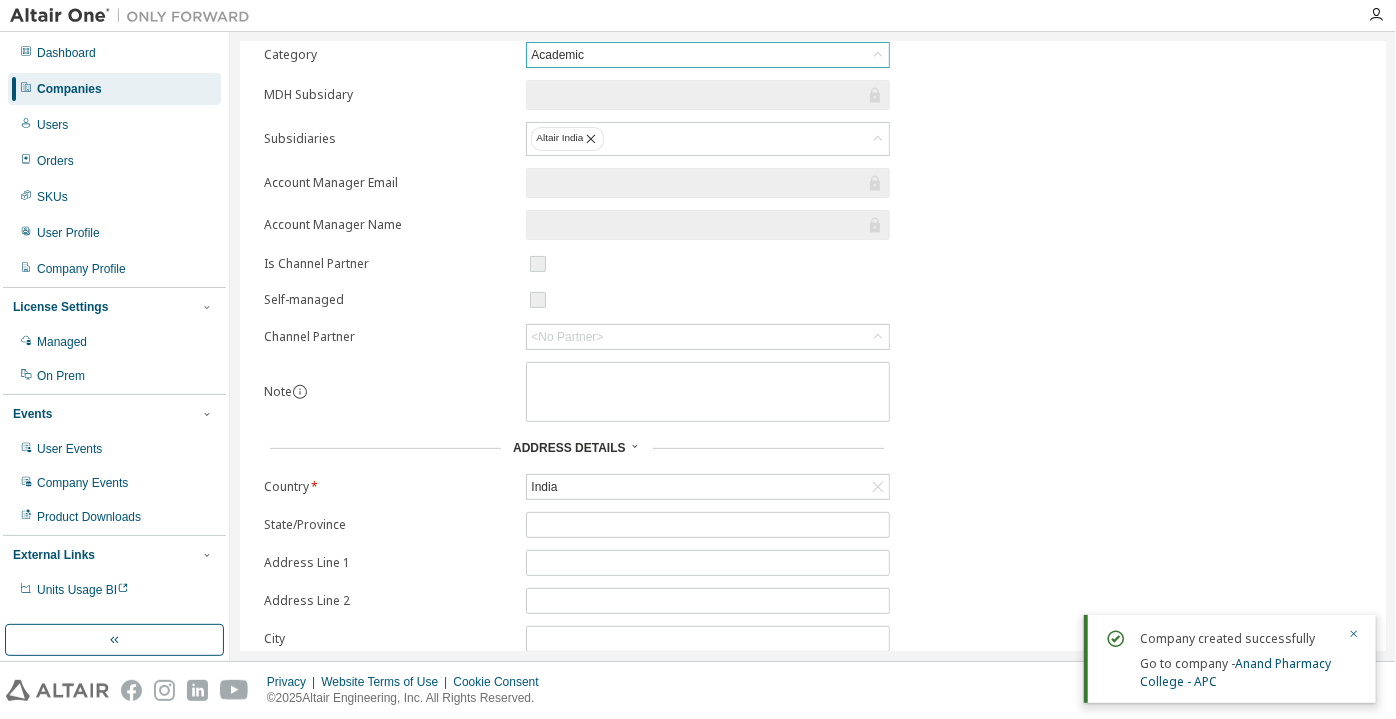 scroll, scrollTop: 284, scrollLeft: 0, axis: vertical 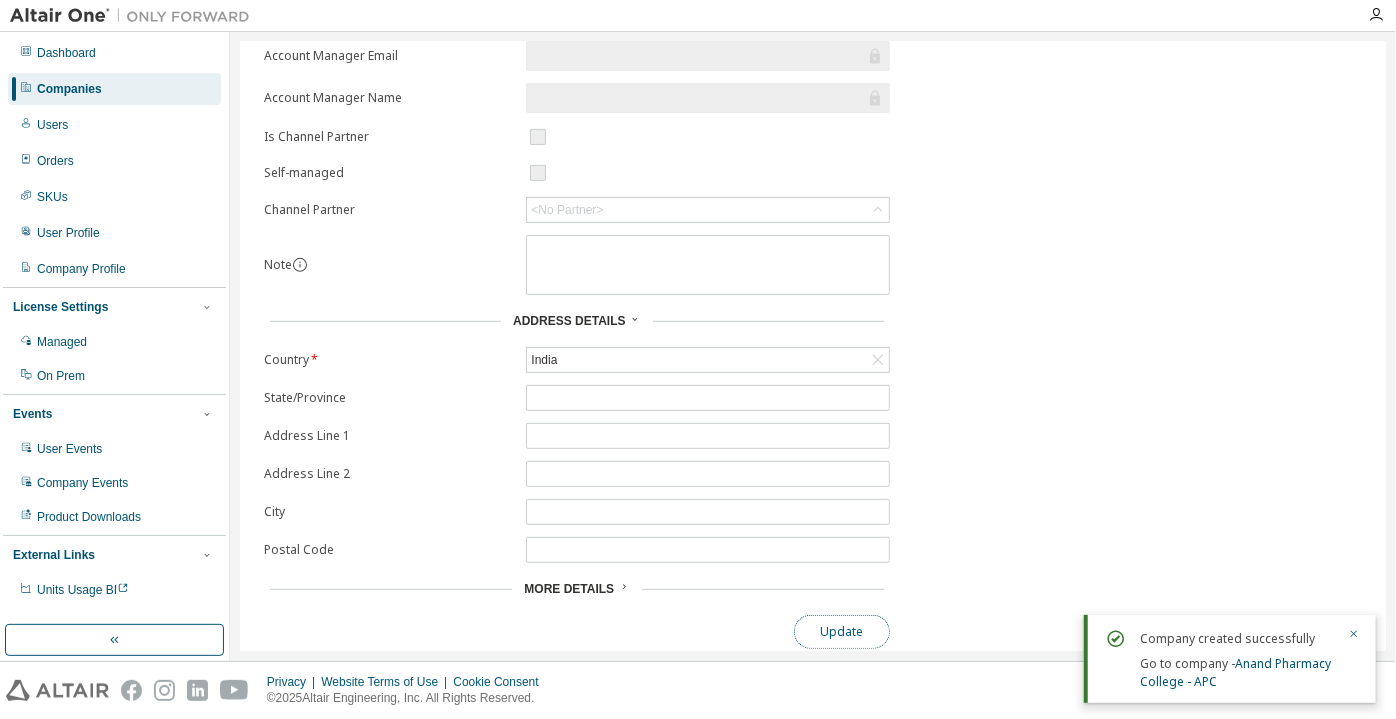 click on "Update" at bounding box center (842, 632) 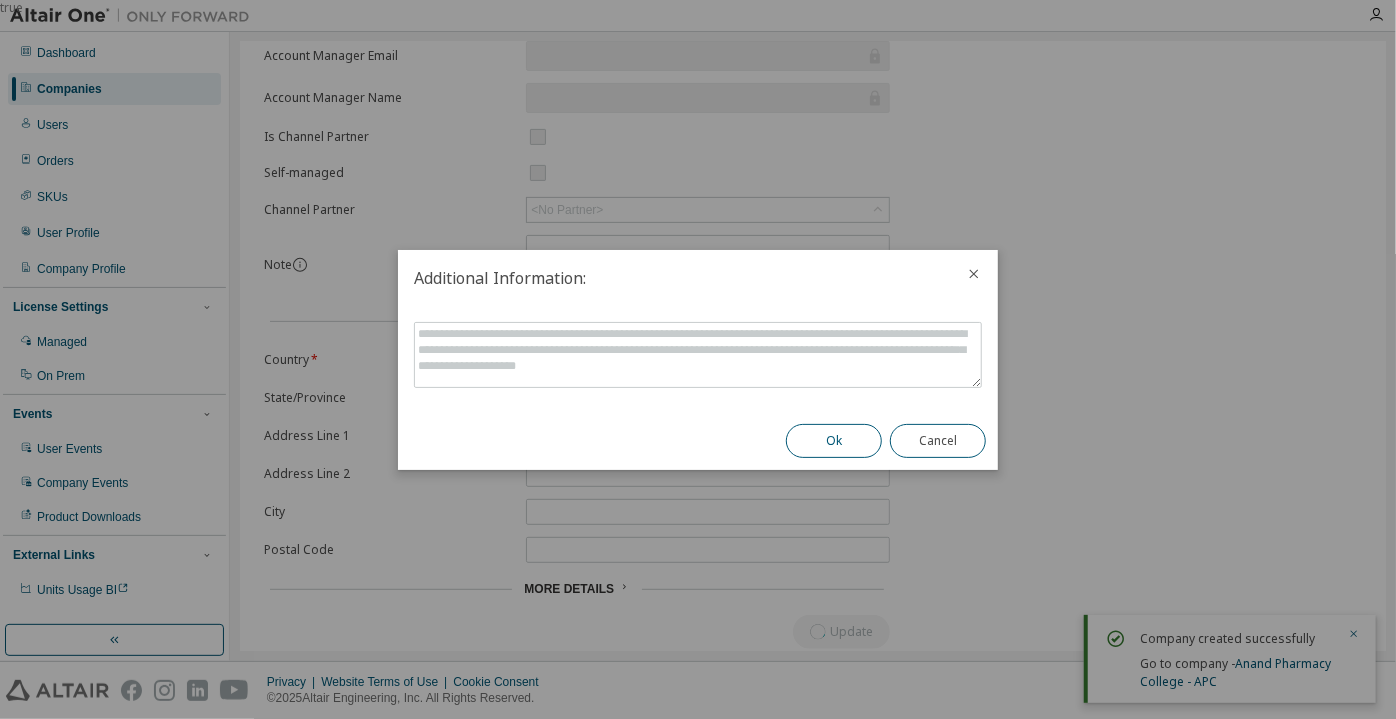 click on "Ok" at bounding box center [834, 441] 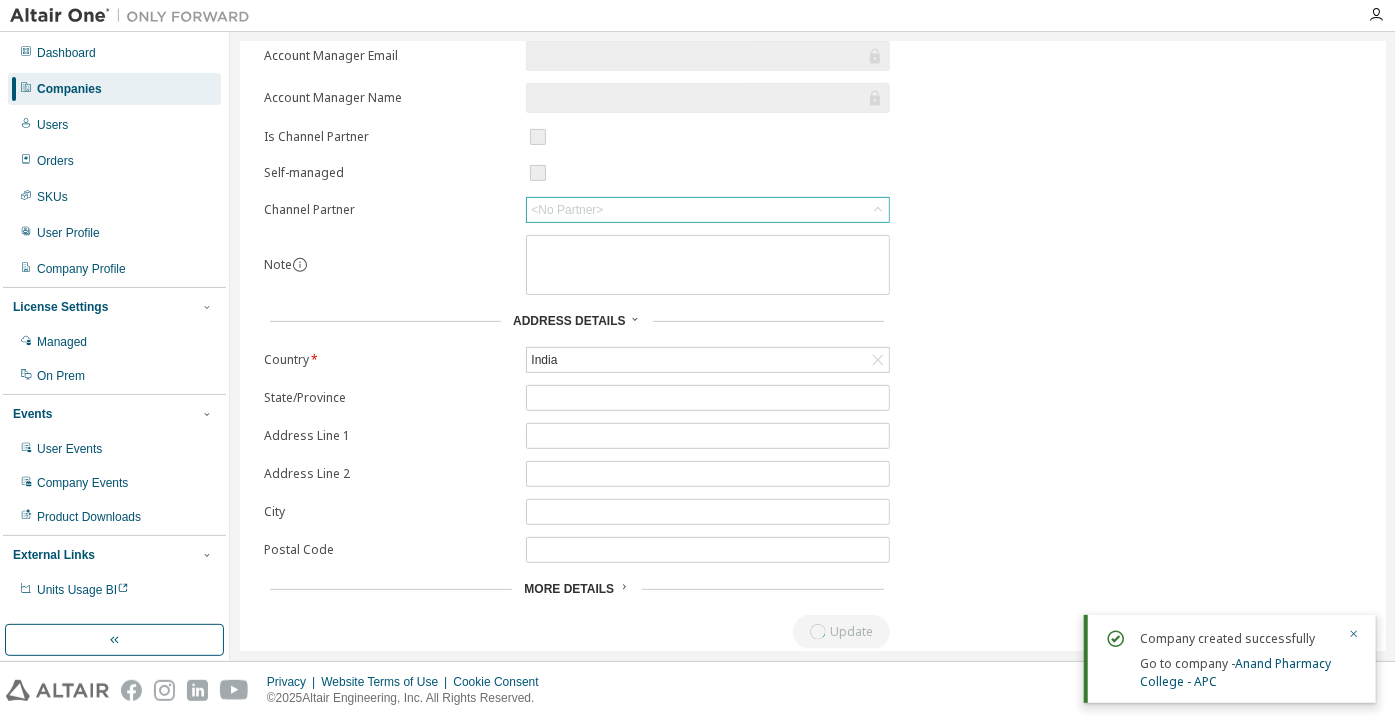 scroll, scrollTop: 0, scrollLeft: 0, axis: both 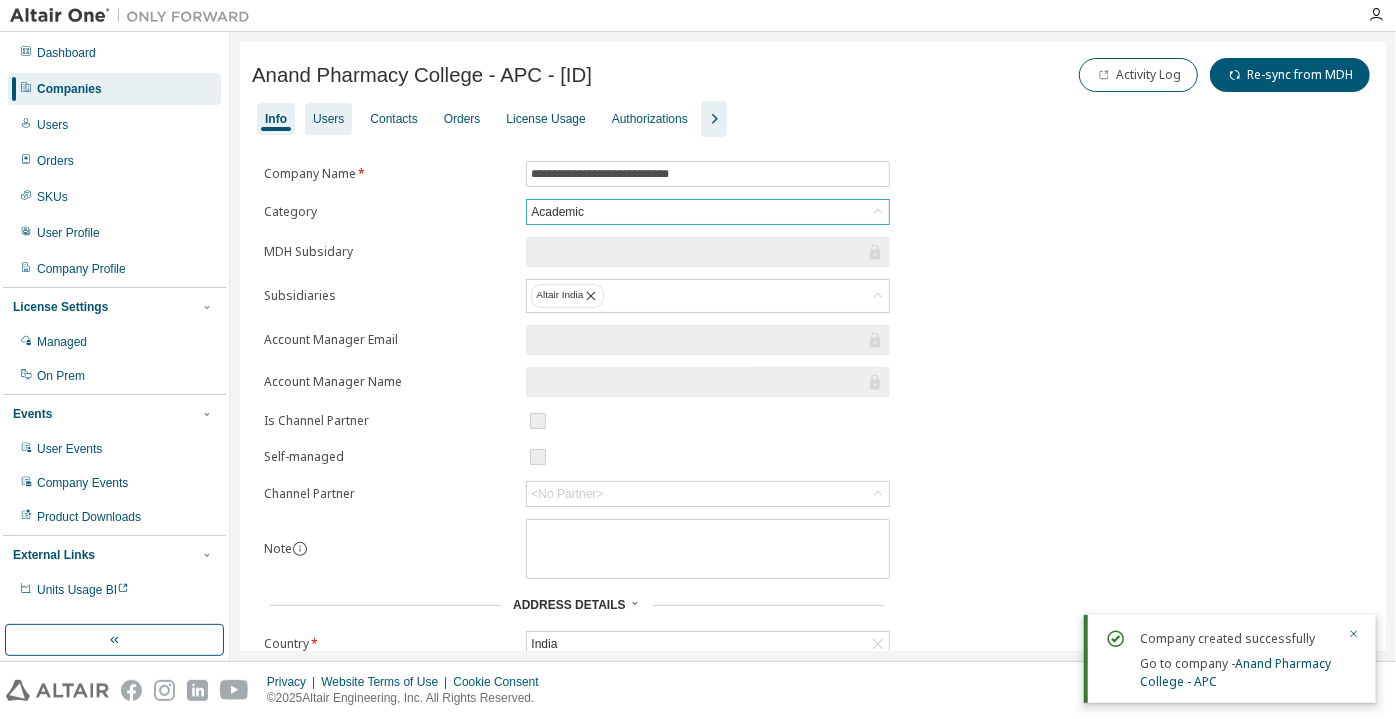 click on "Users" at bounding box center [328, 119] 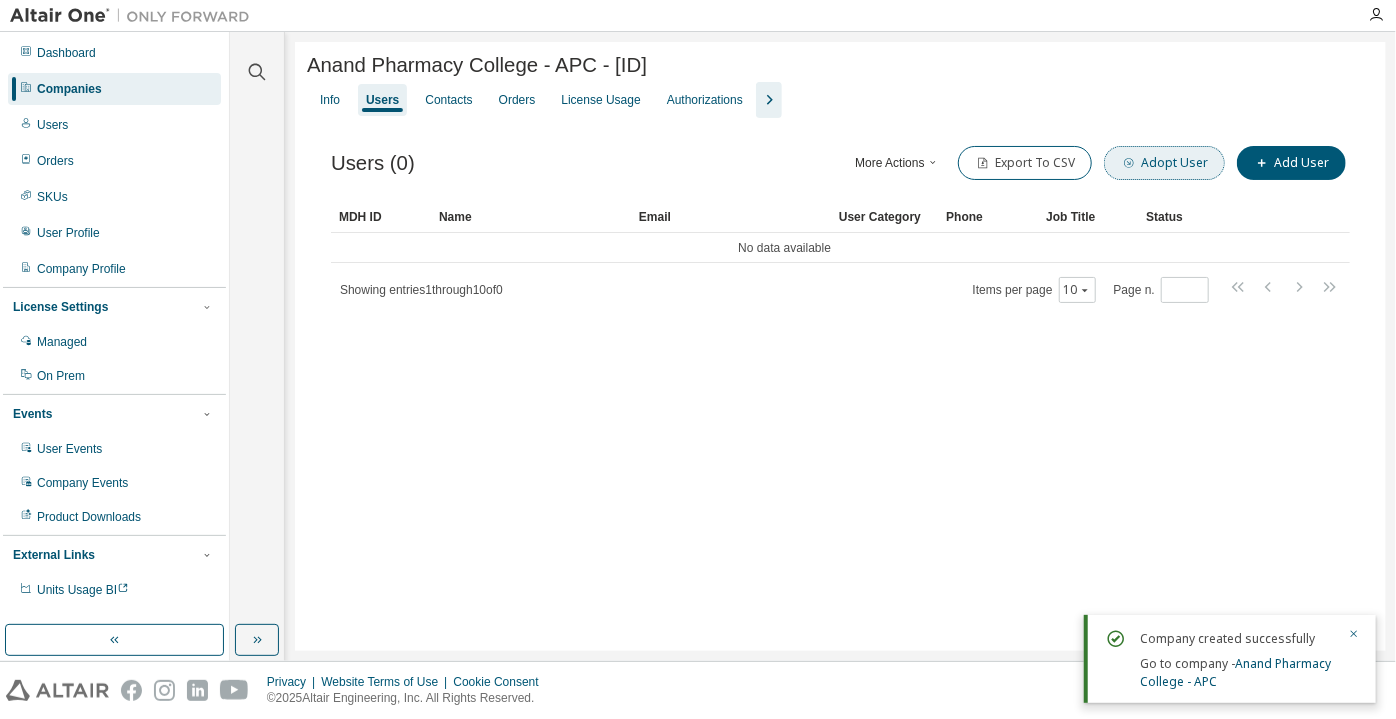 click on "Adopt User" at bounding box center [1164, 163] 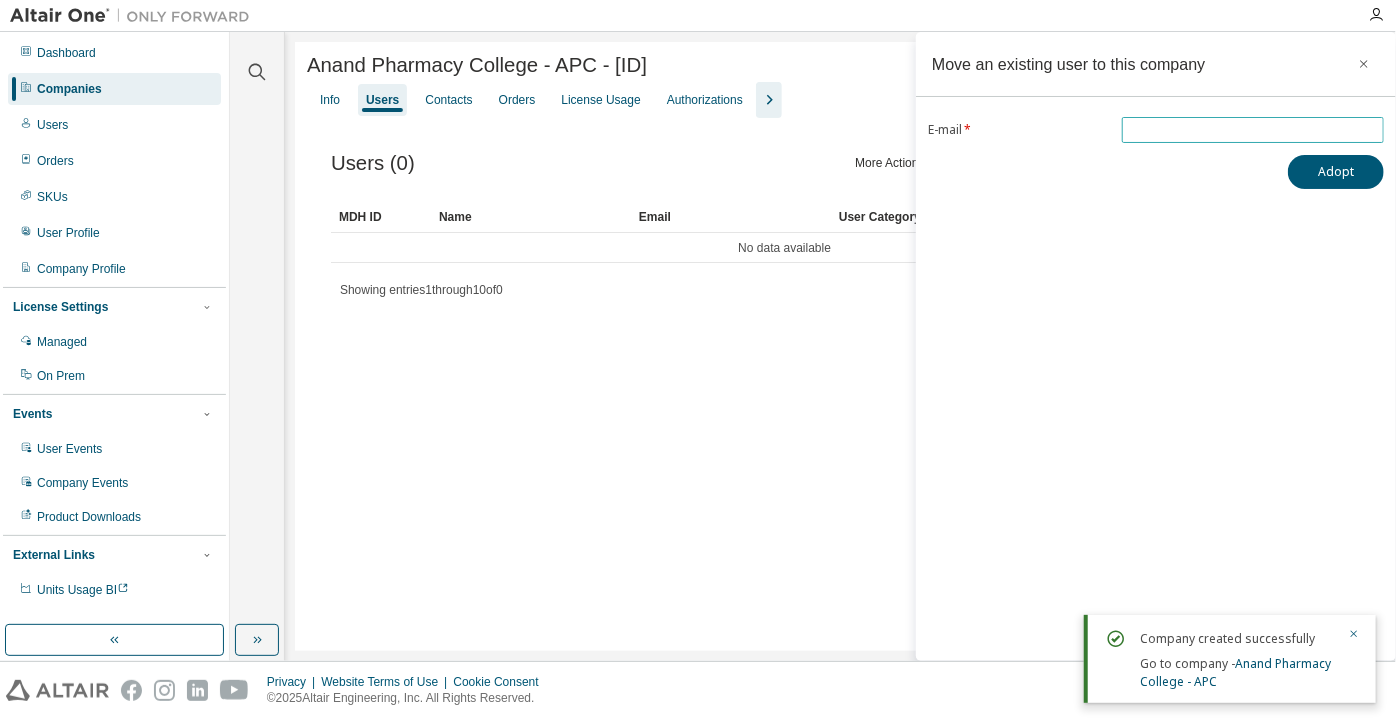 click at bounding box center (1253, 130) 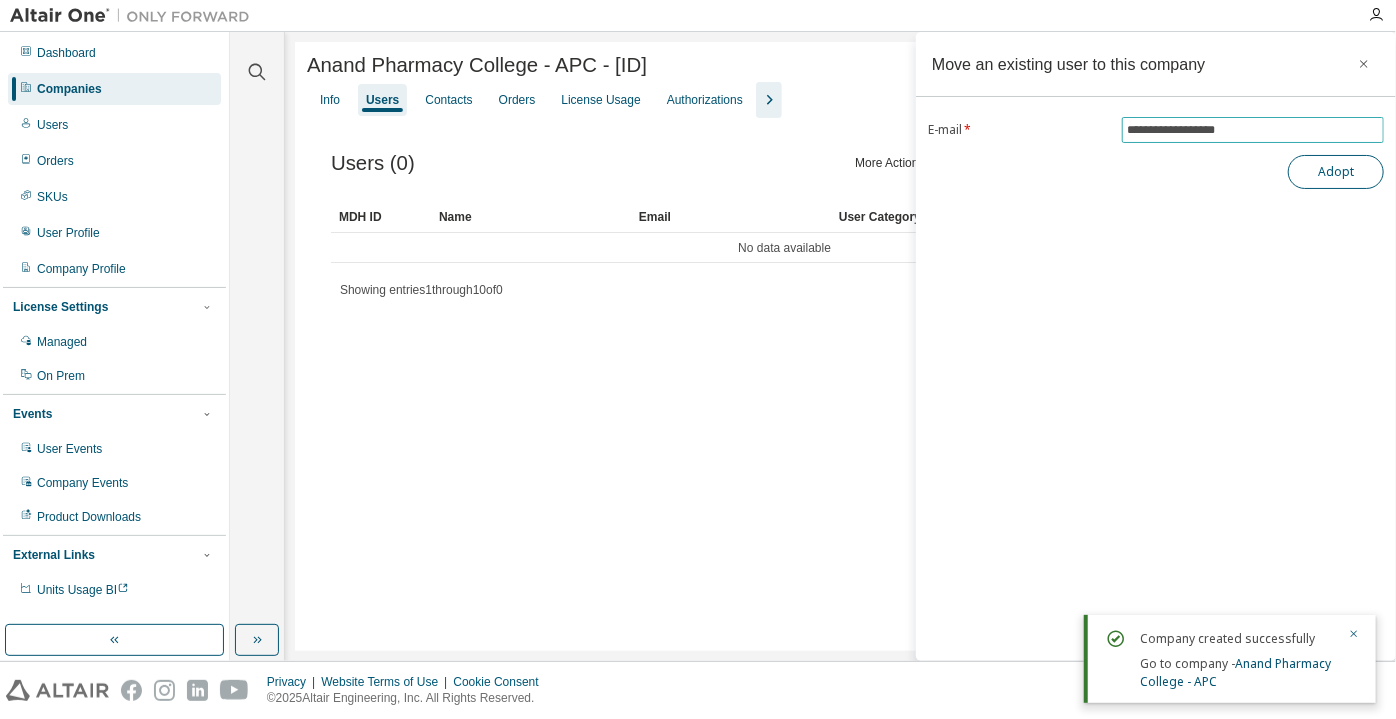type on "**********" 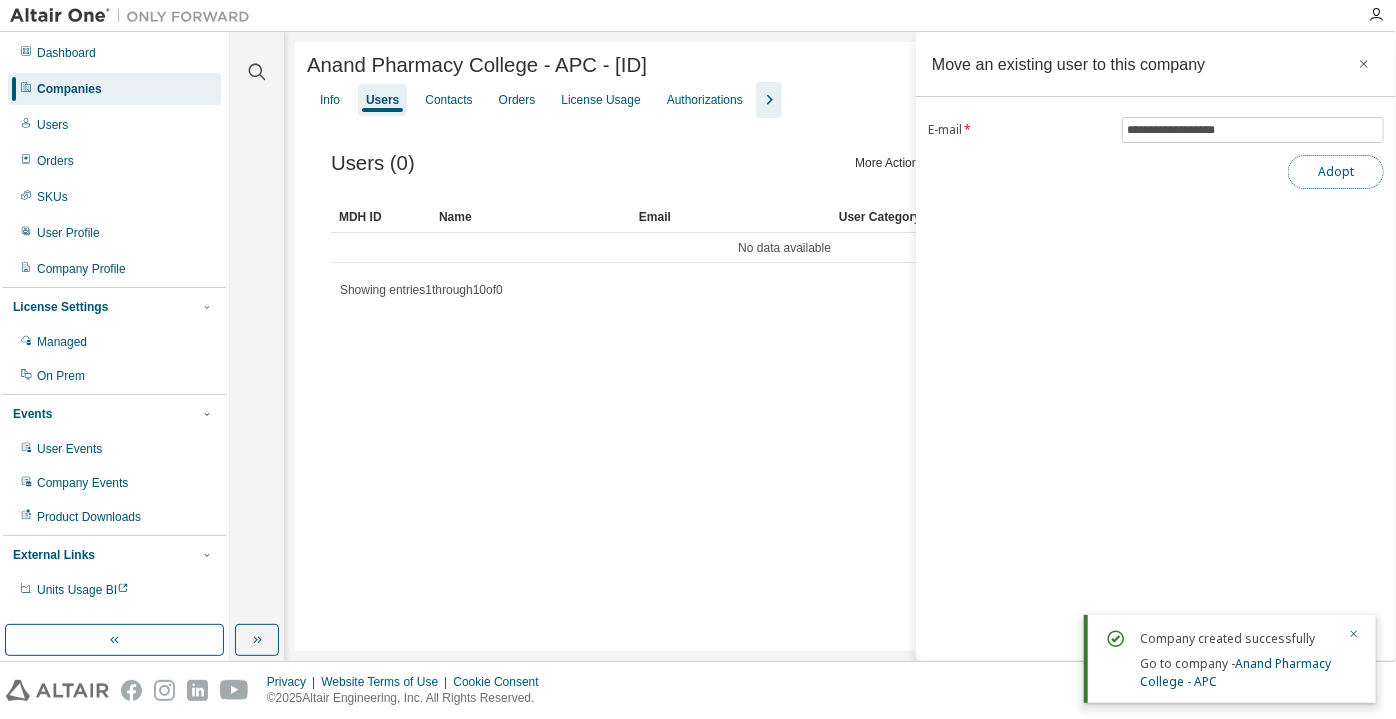 click on "Adopt" at bounding box center (1336, 172) 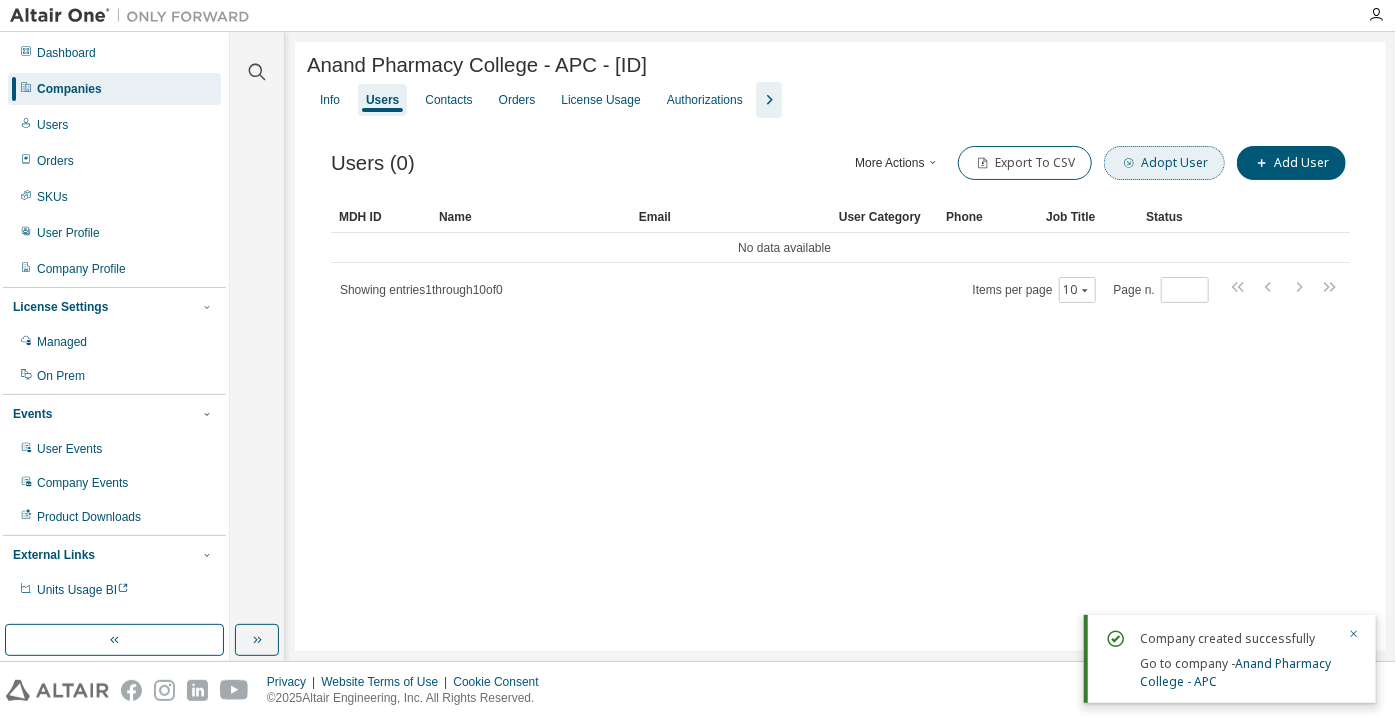 click on "Adopt User" at bounding box center (1164, 163) 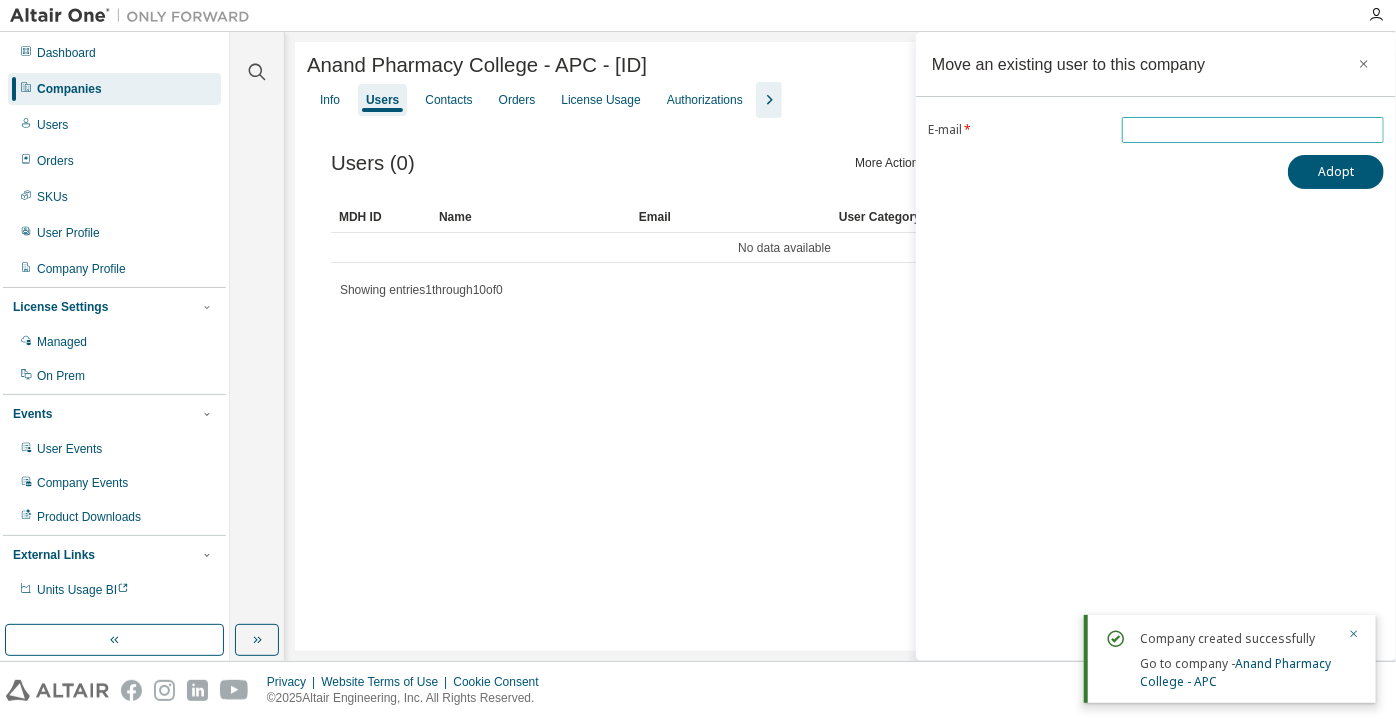 click at bounding box center [1253, 130] 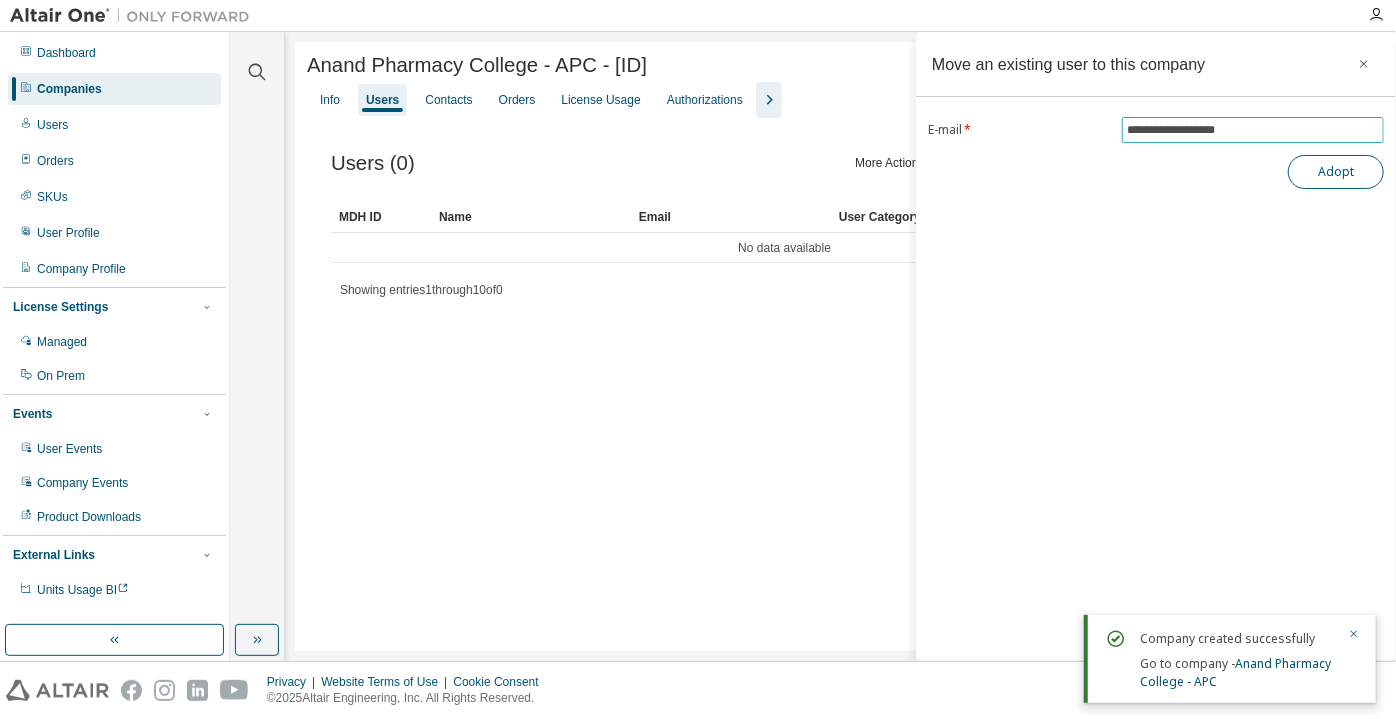 type on "**********" 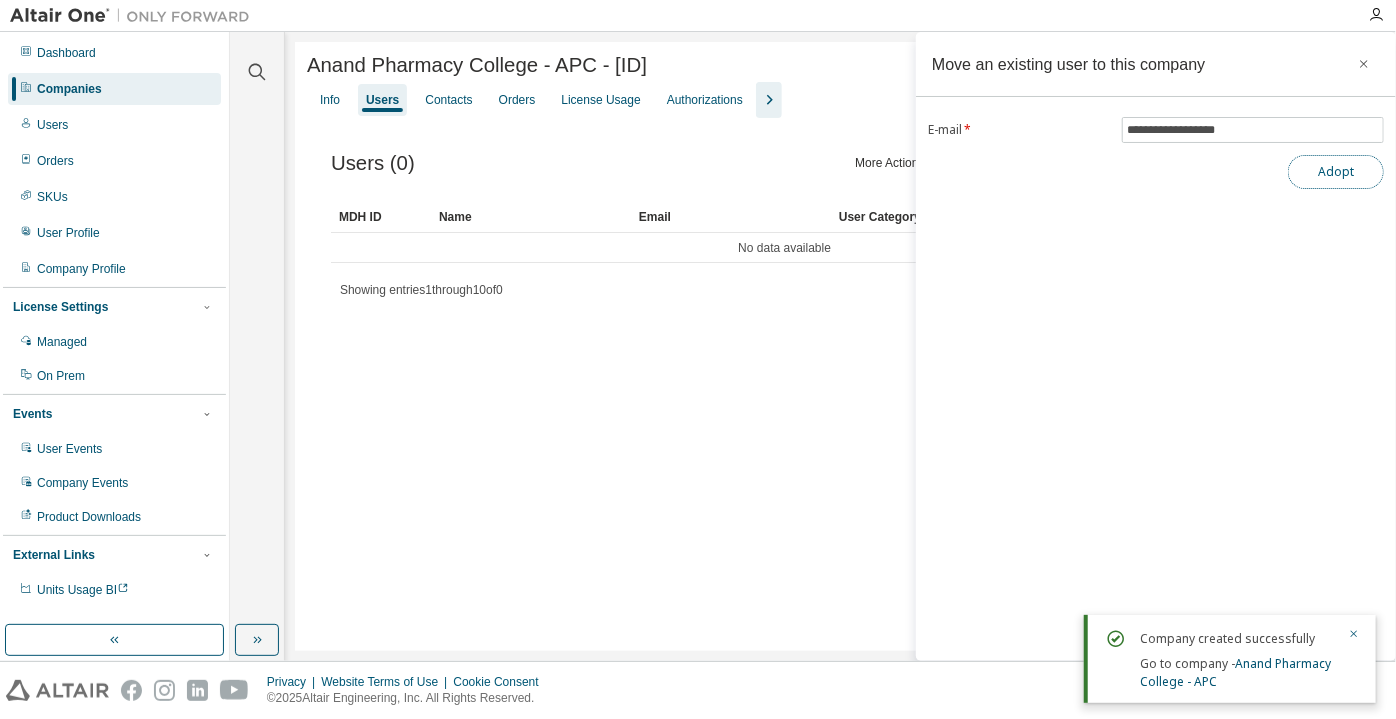 click on "Adopt" at bounding box center [1336, 172] 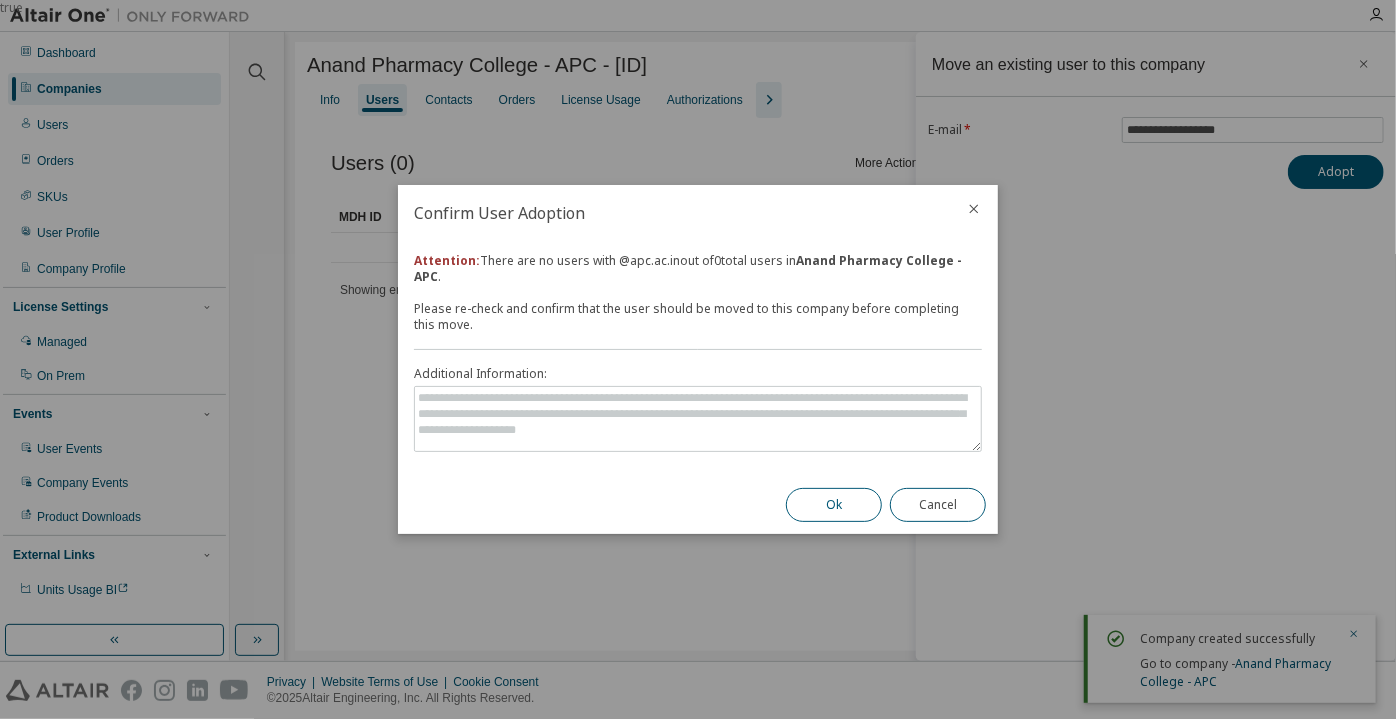 click on "Ok" at bounding box center (834, 505) 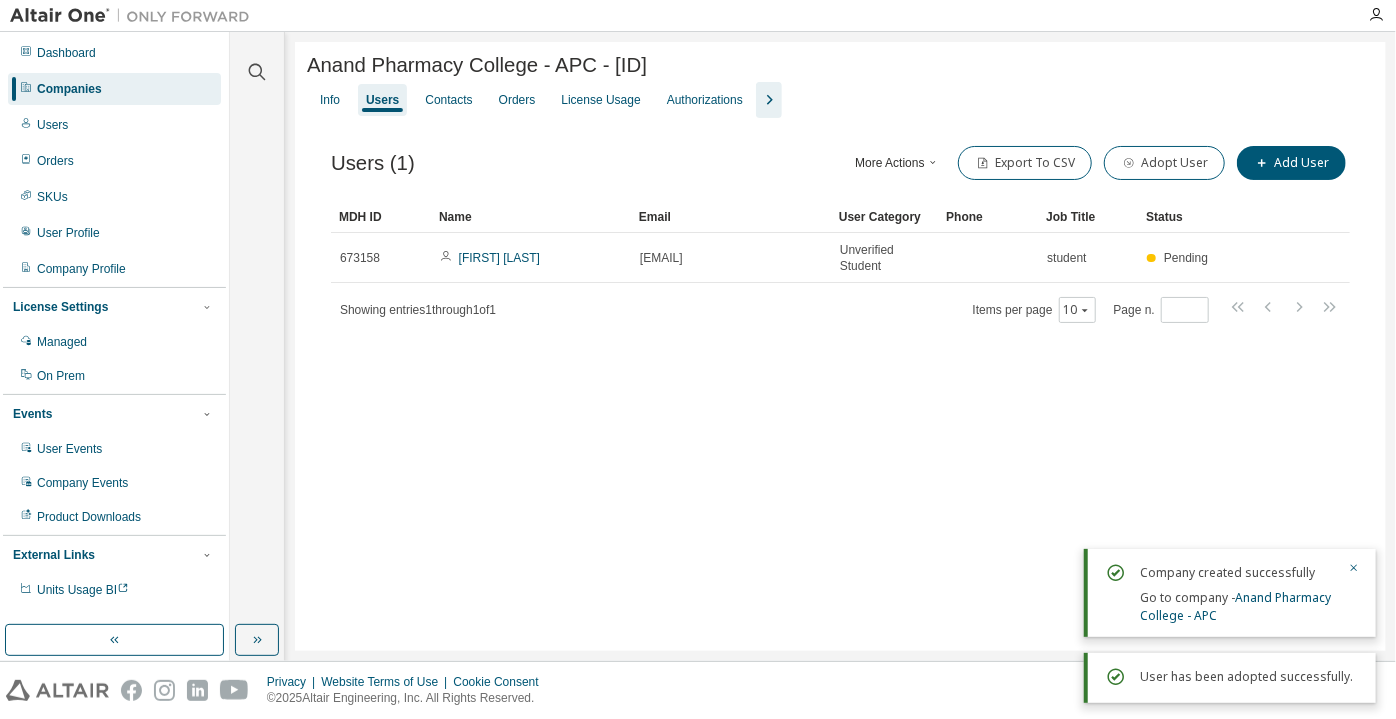 click on "Companies" at bounding box center (114, 89) 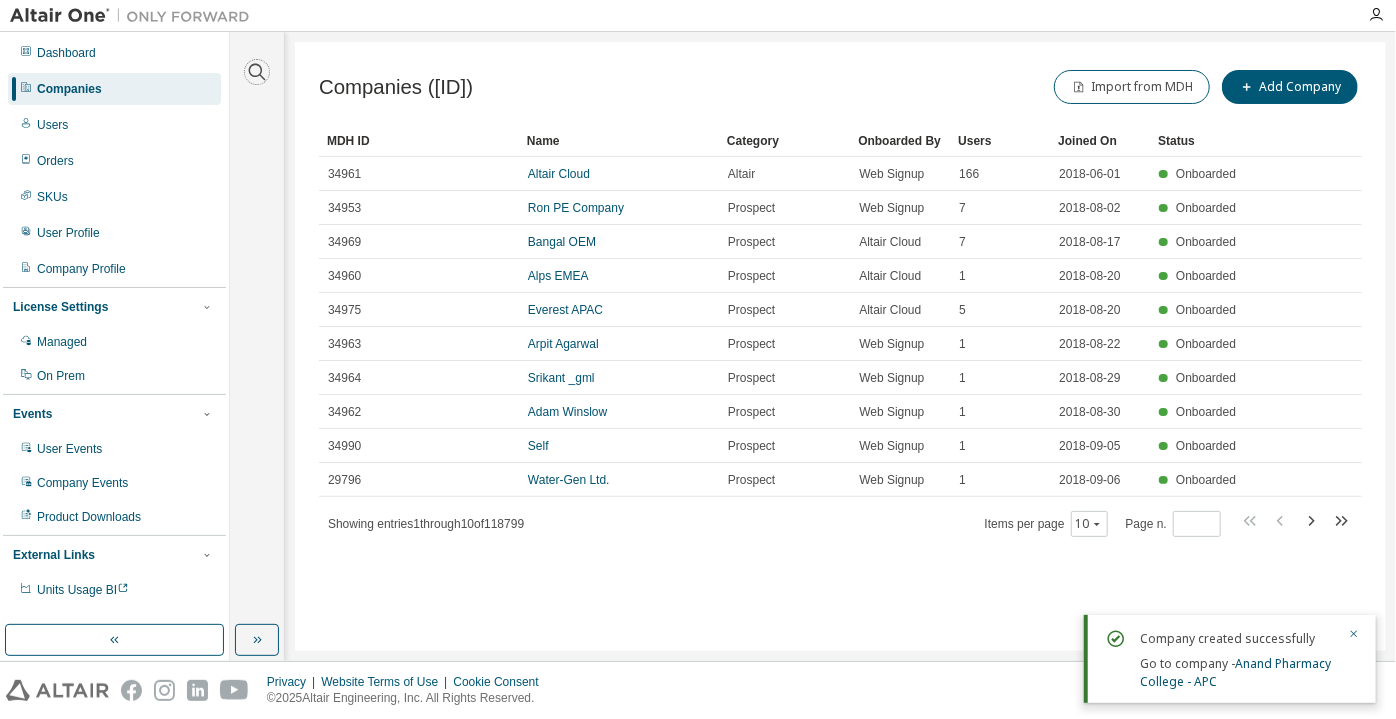 click 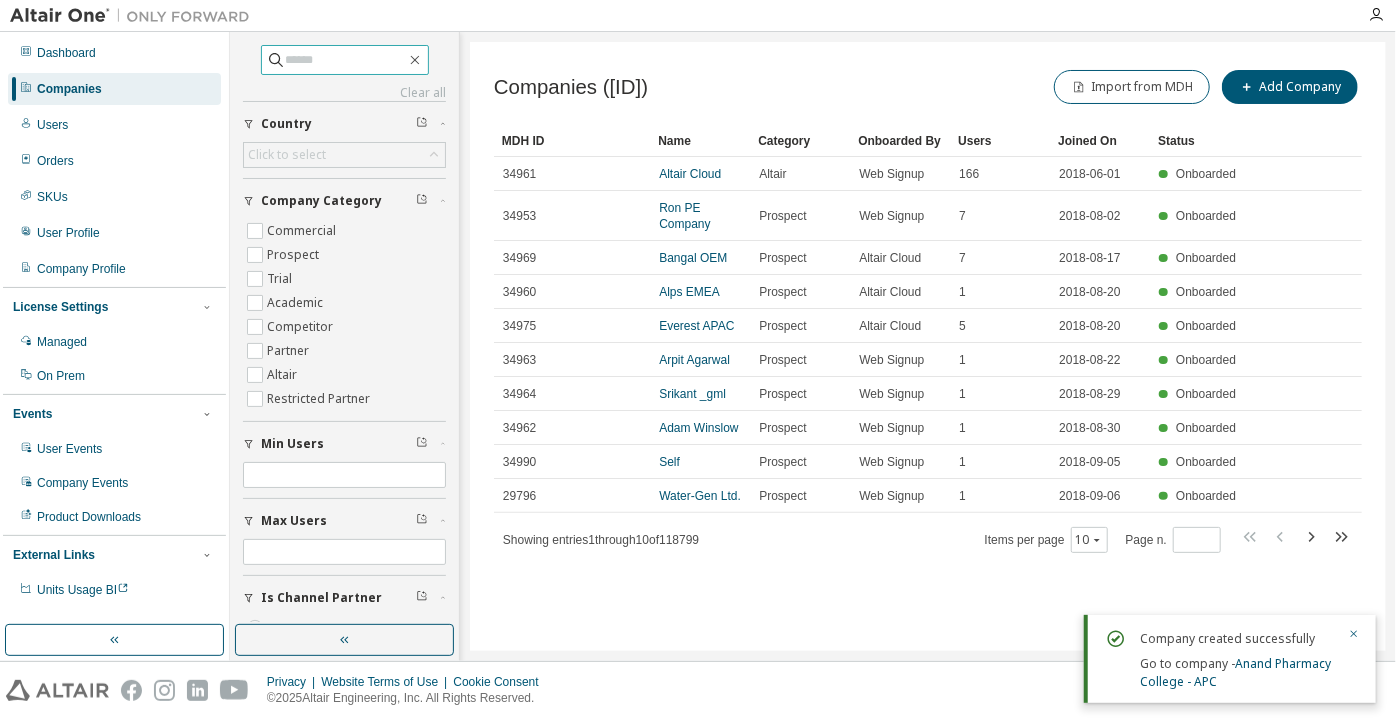click at bounding box center [346, 60] 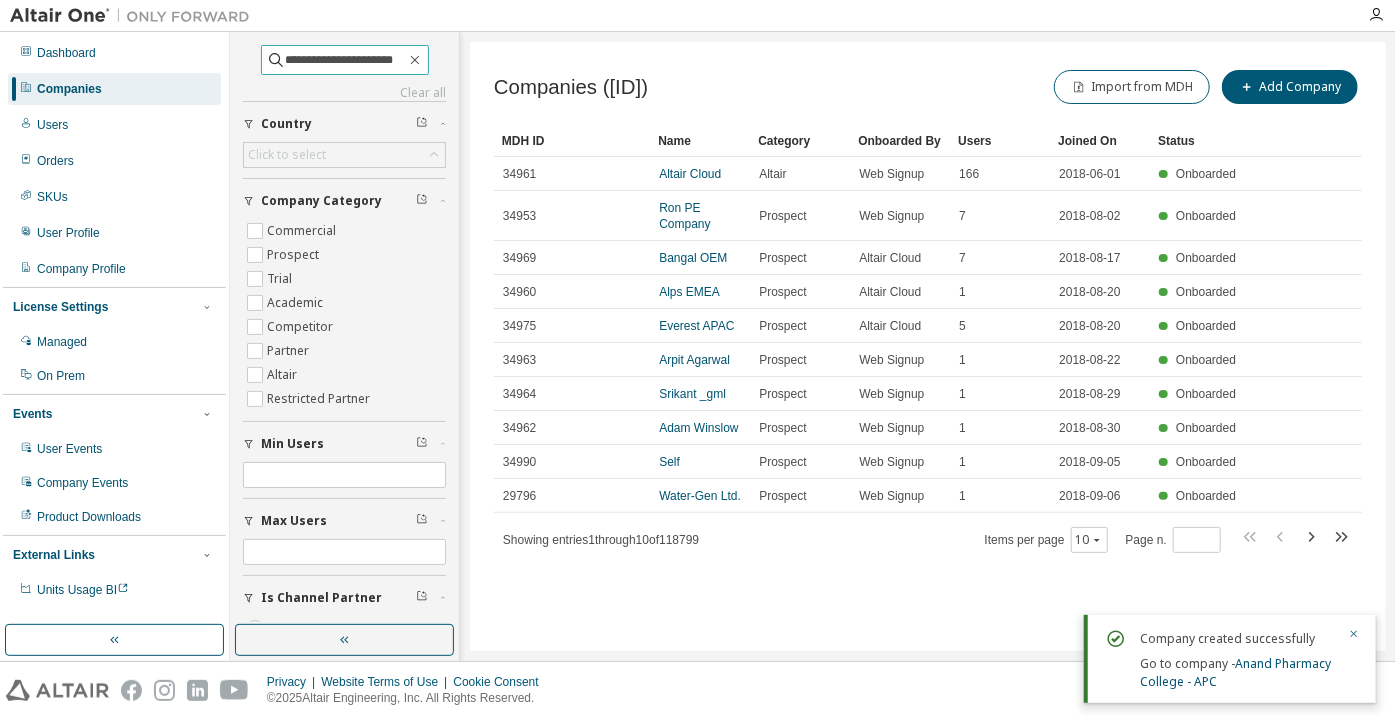 type on "**********" 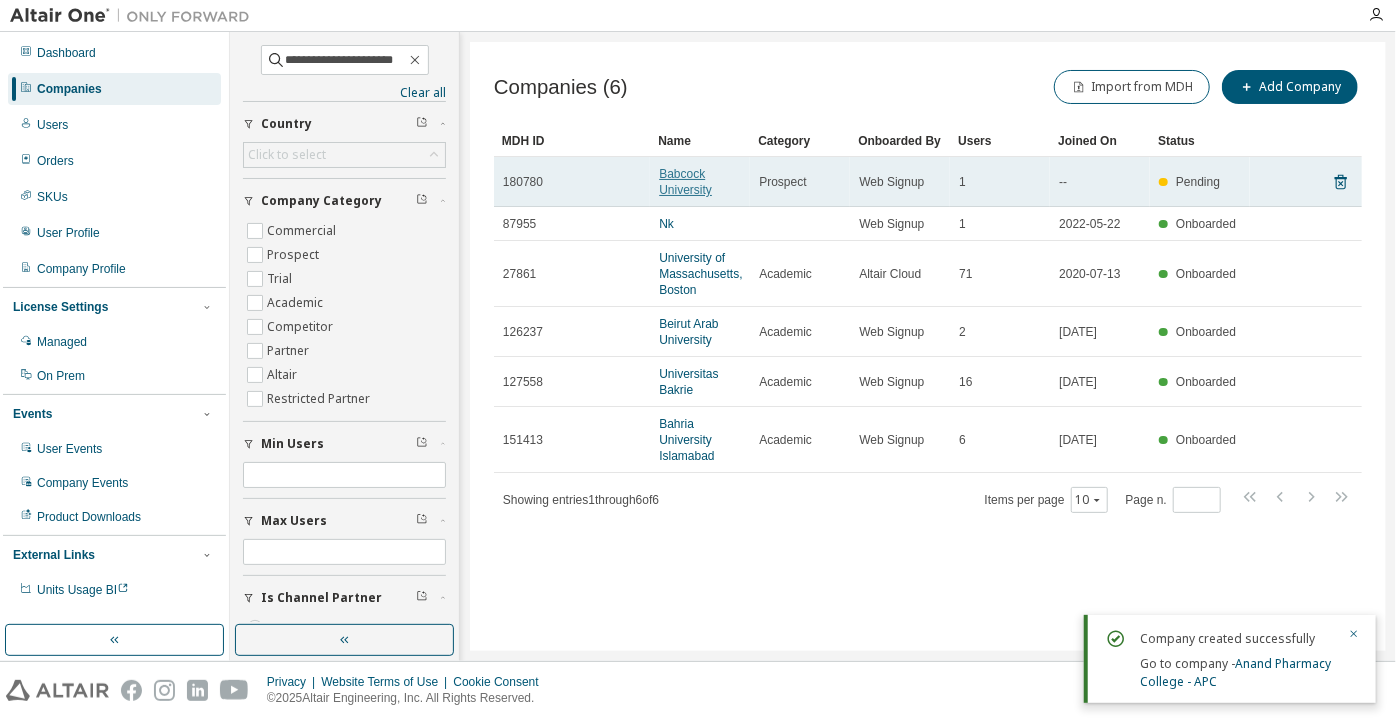 click on "Babcock University" at bounding box center (685, 182) 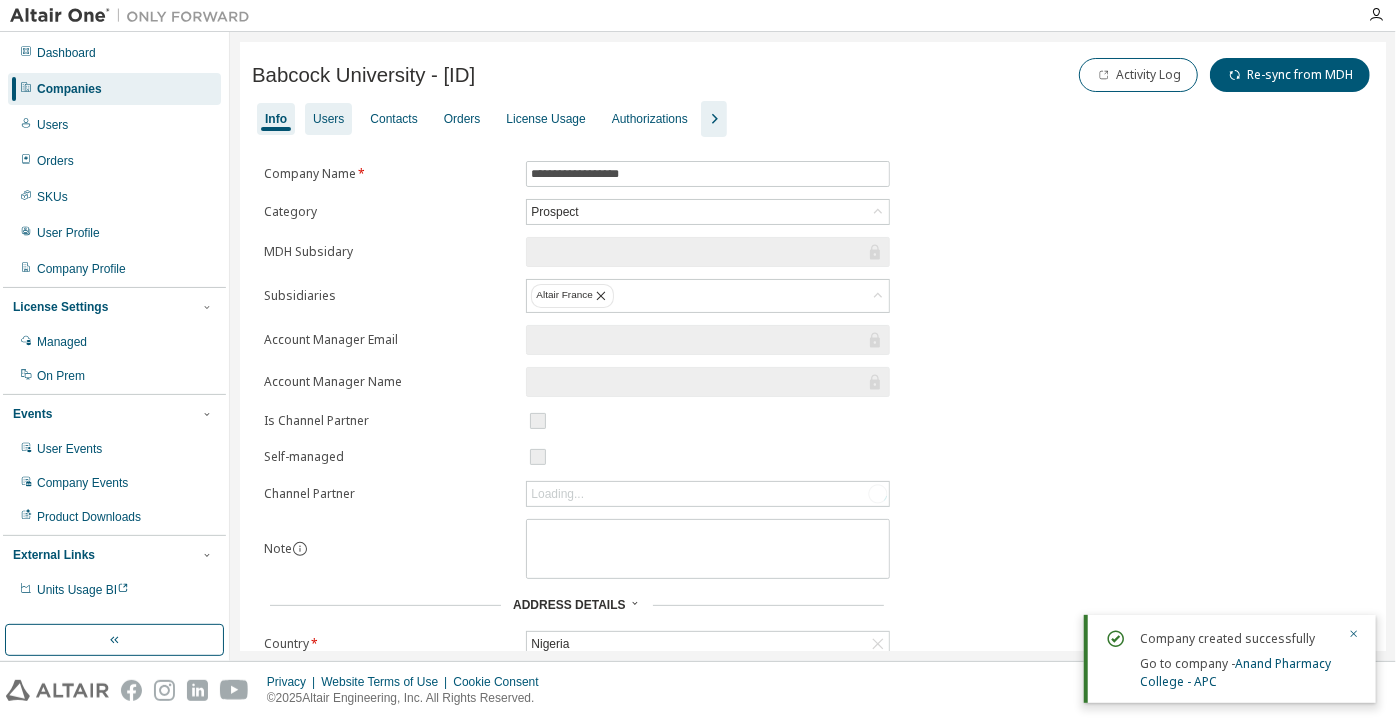 click on "Users" at bounding box center [328, 119] 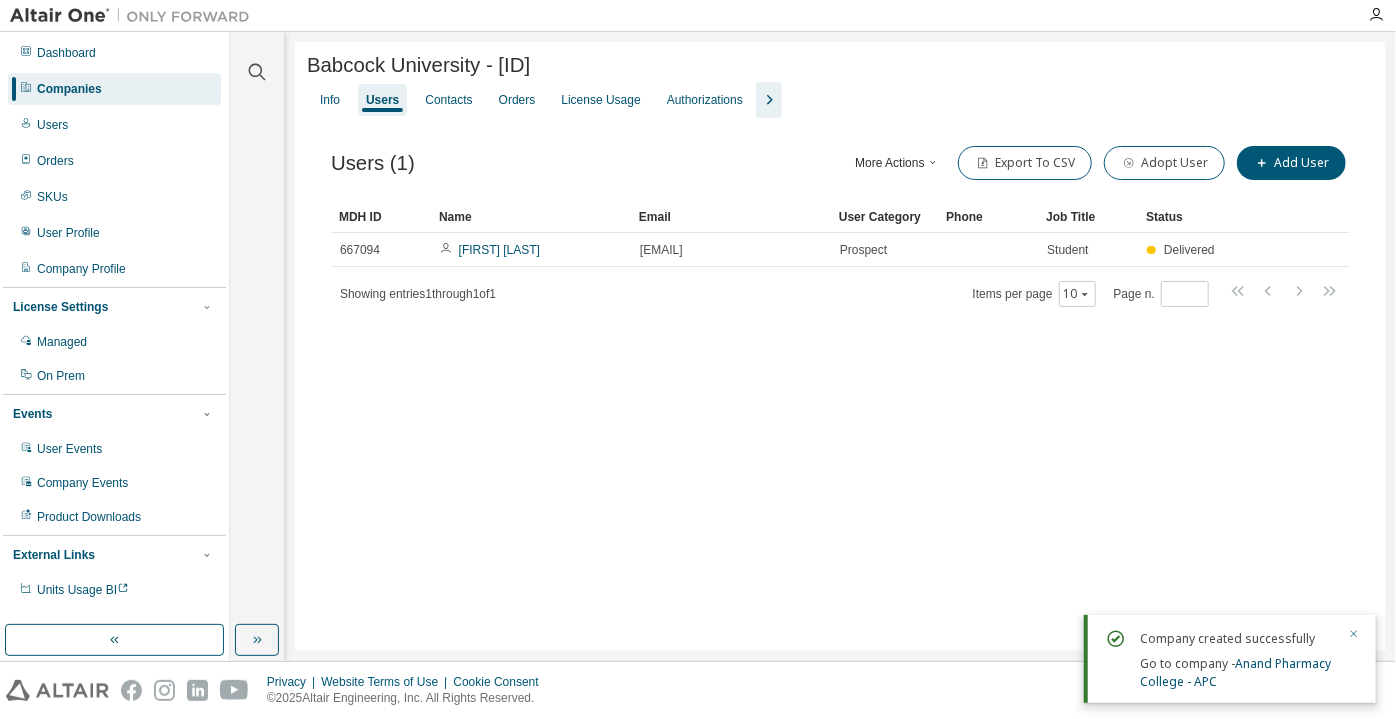 click 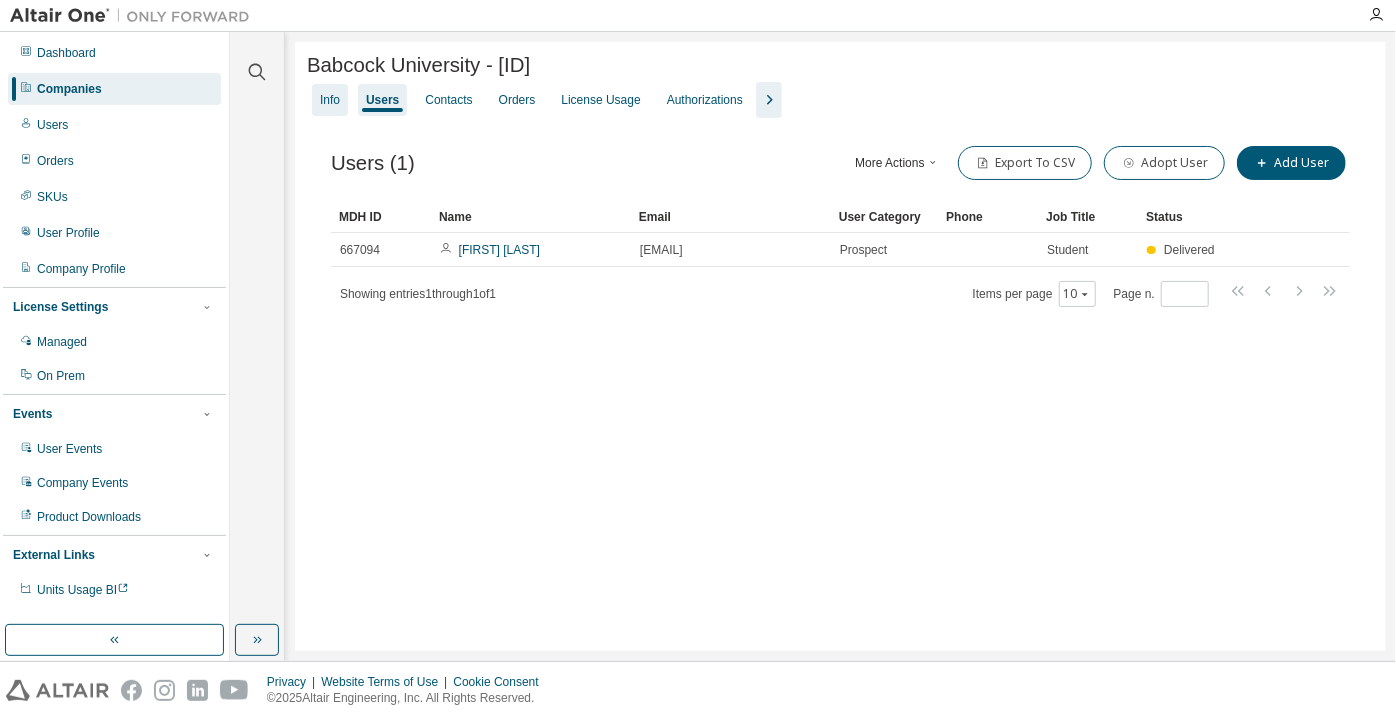 click on "Info" at bounding box center (330, 100) 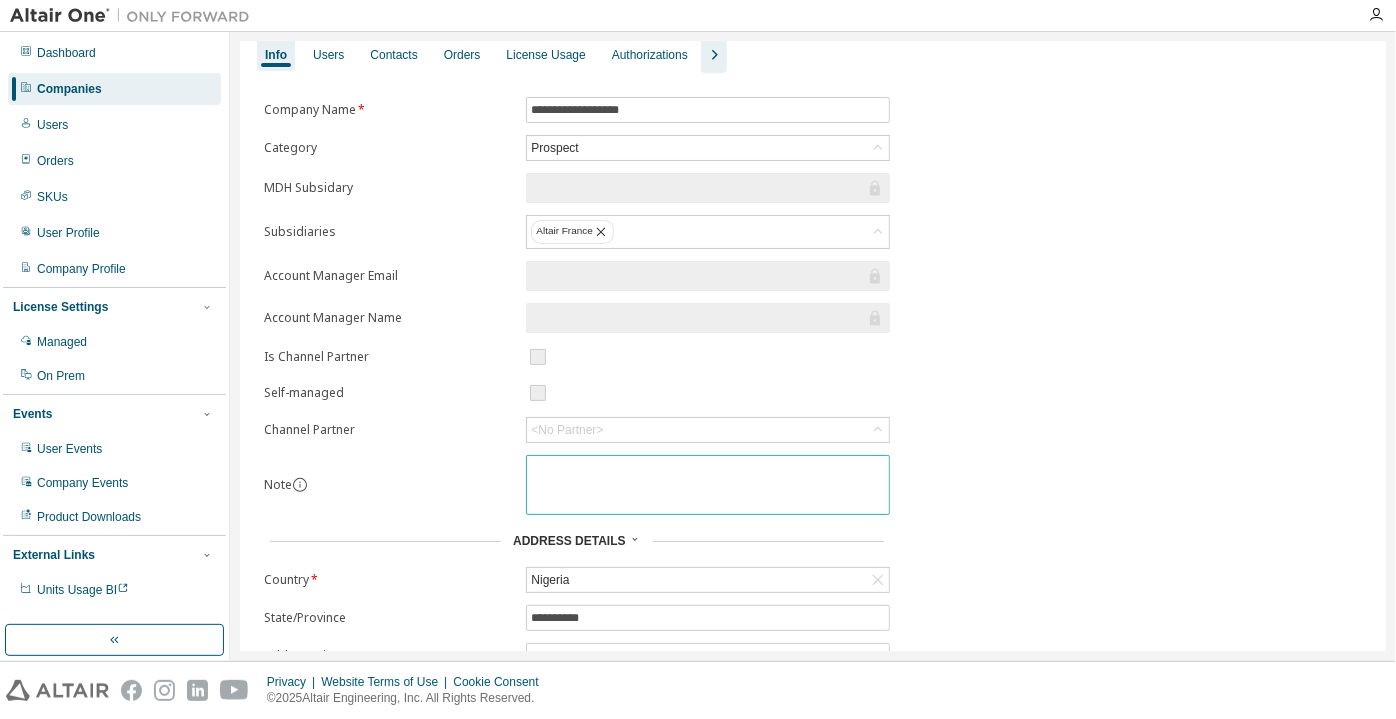 scroll, scrollTop: 0, scrollLeft: 0, axis: both 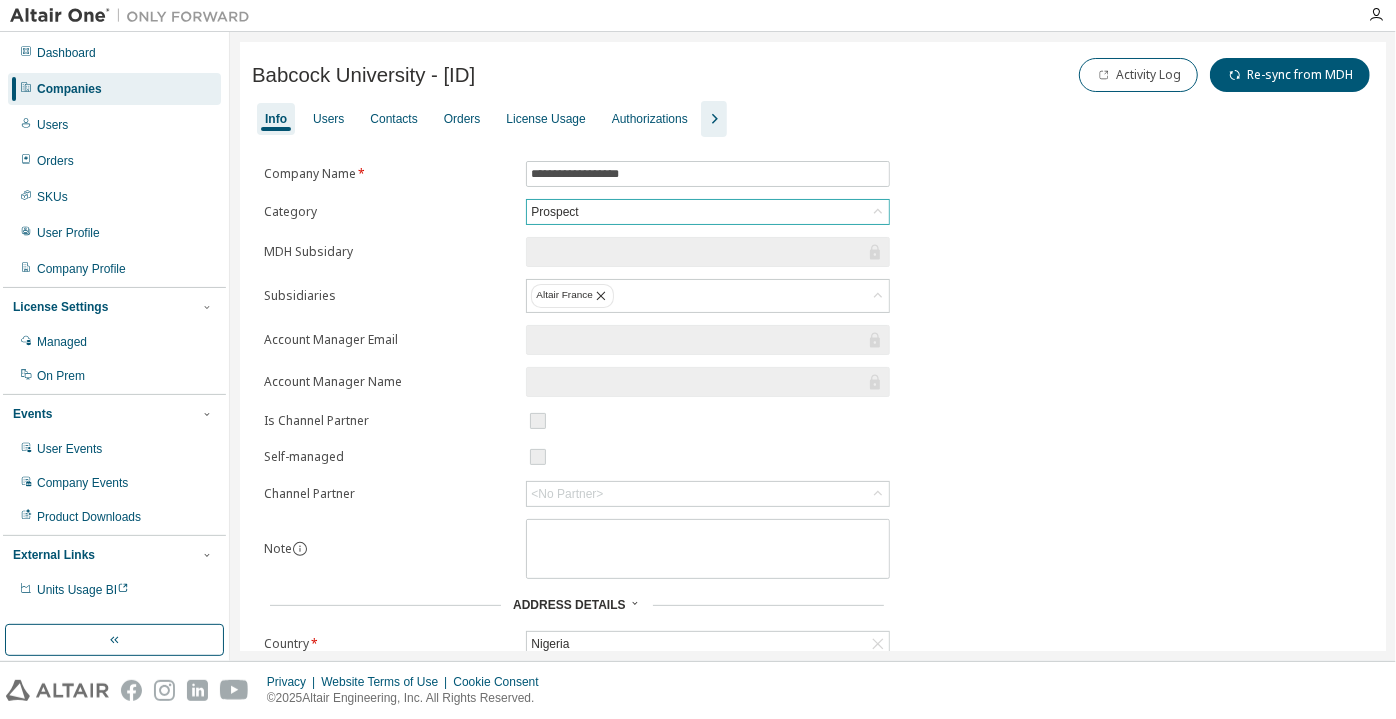 click on "Prospect" at bounding box center [708, 212] 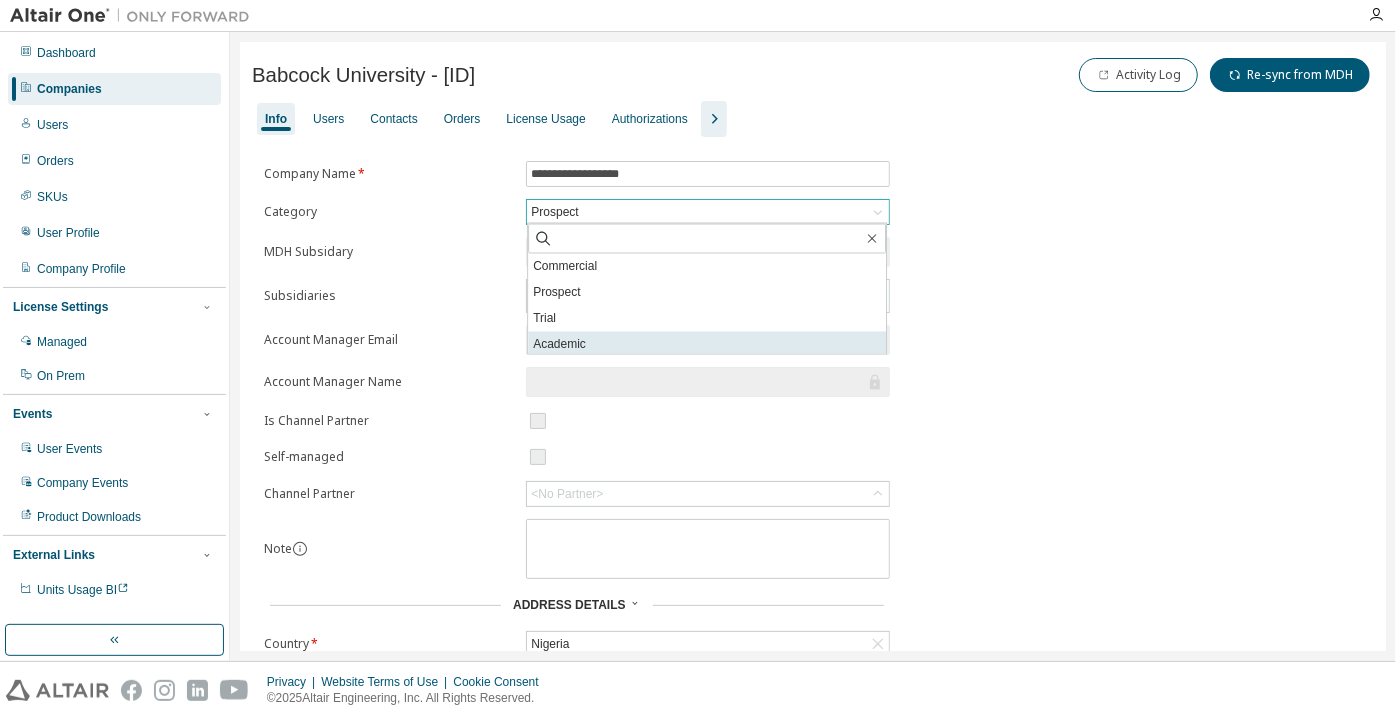 click on "Academic" at bounding box center [707, 345] 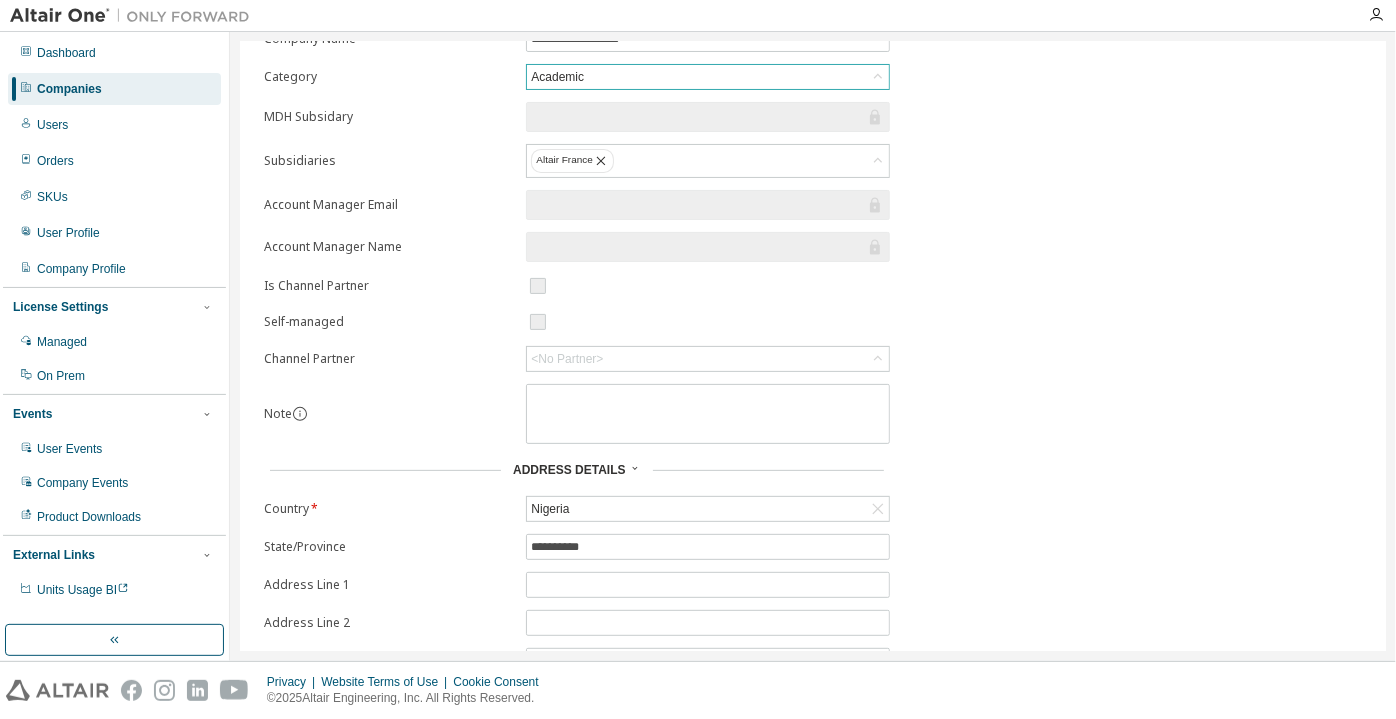 scroll, scrollTop: 284, scrollLeft: 0, axis: vertical 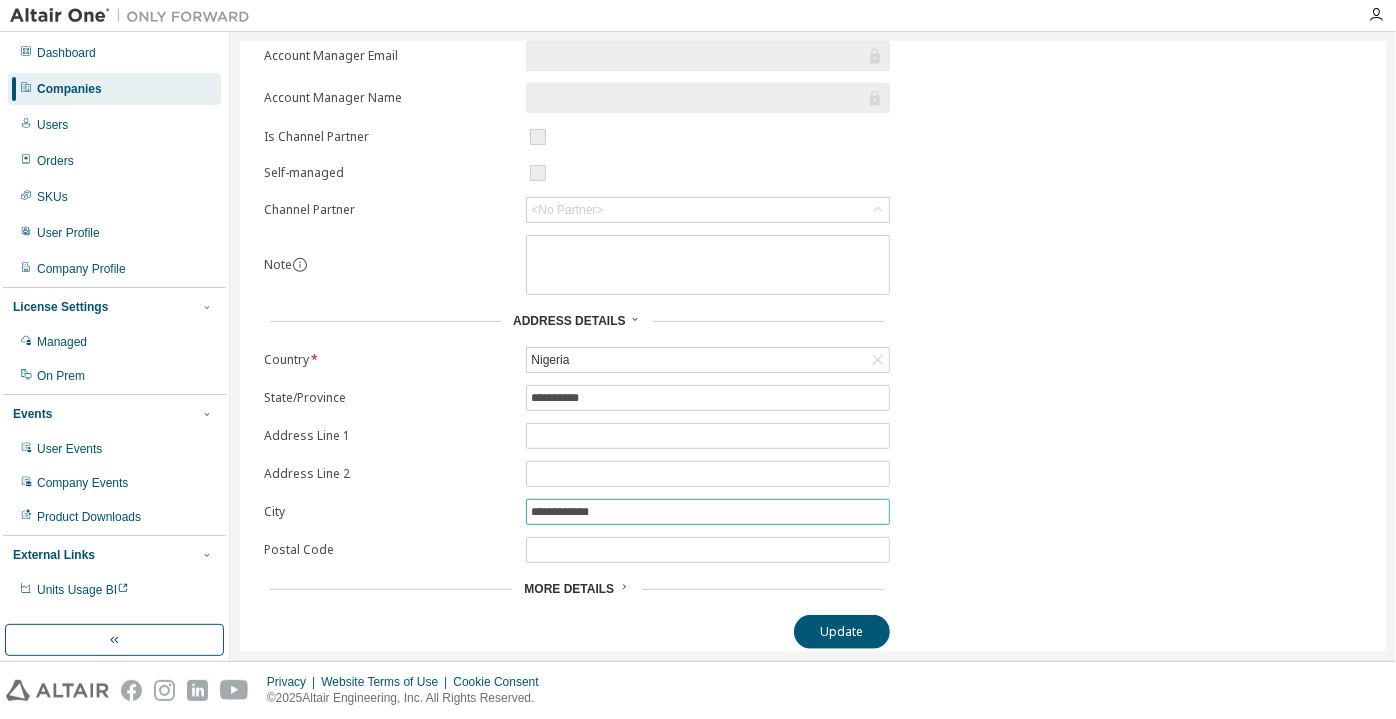 drag, startPoint x: 646, startPoint y: 503, endPoint x: 496, endPoint y: 500, distance: 150.03 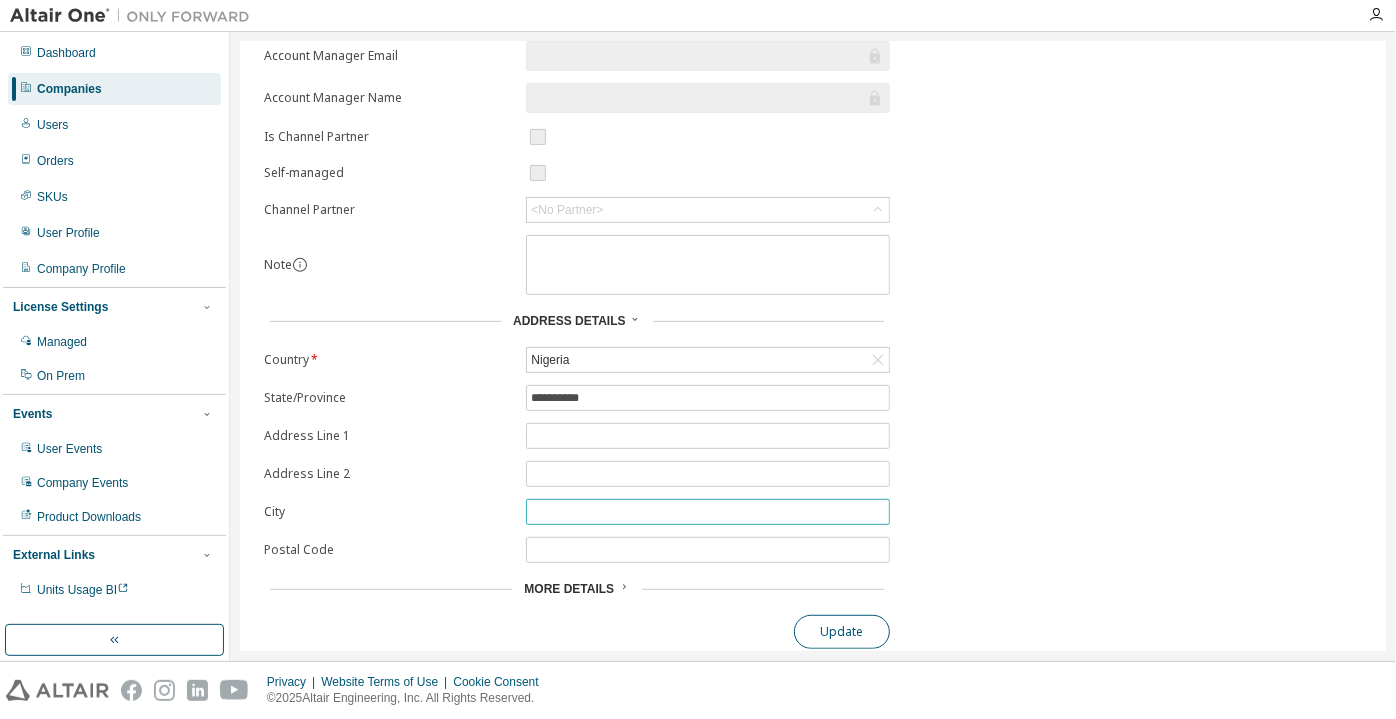type 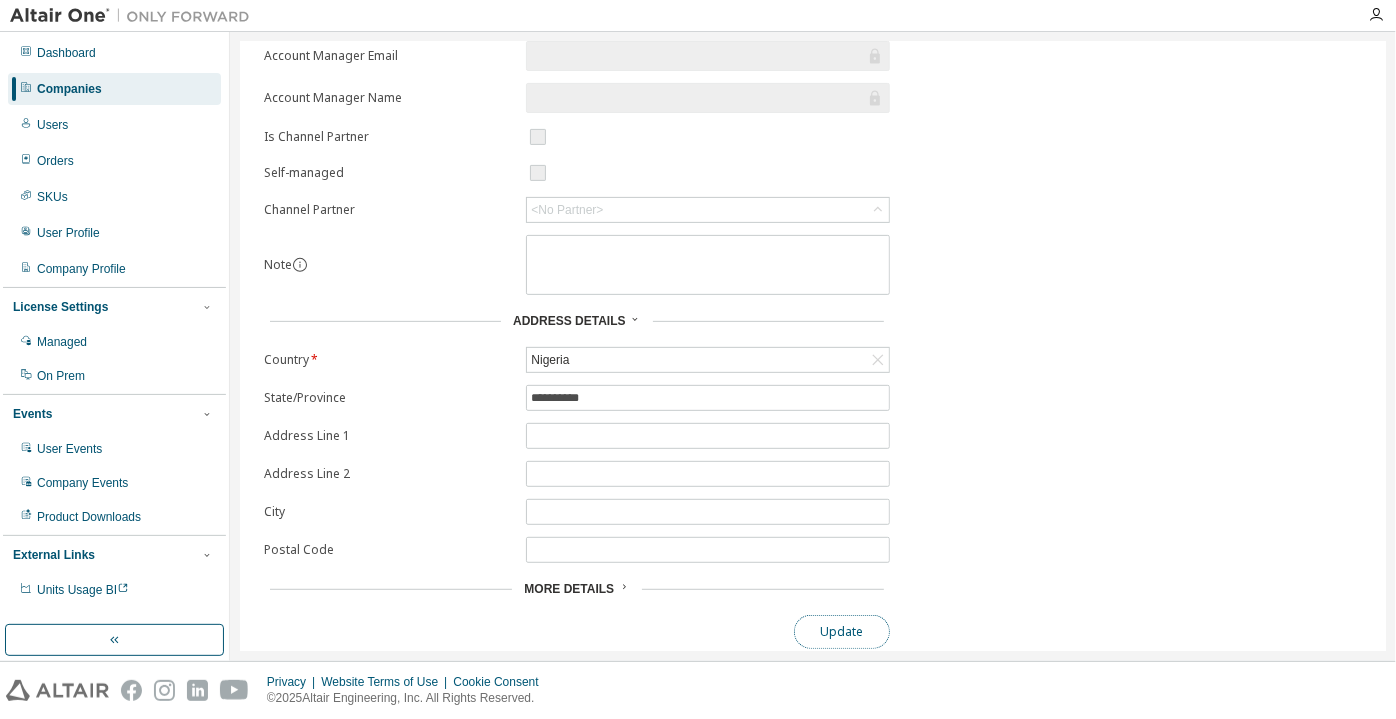 click on "Update" at bounding box center [842, 632] 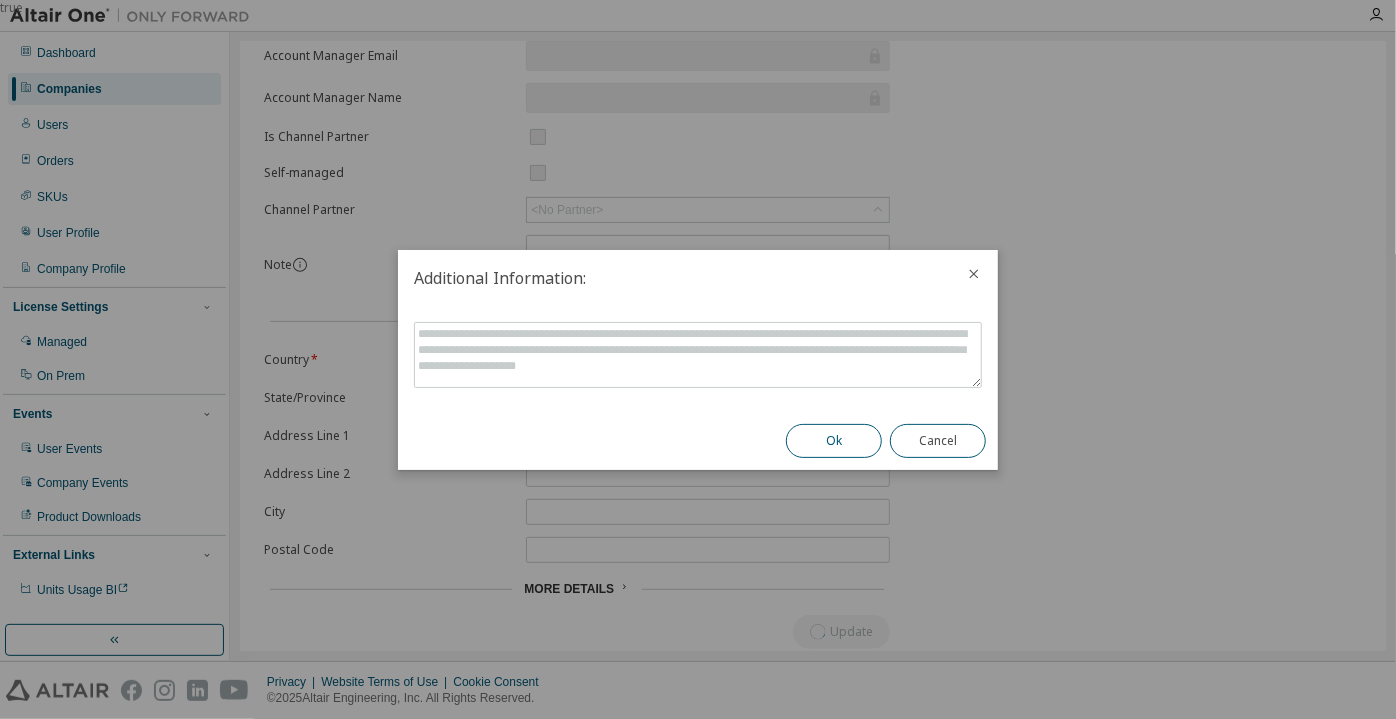 click on "Ok" at bounding box center [834, 441] 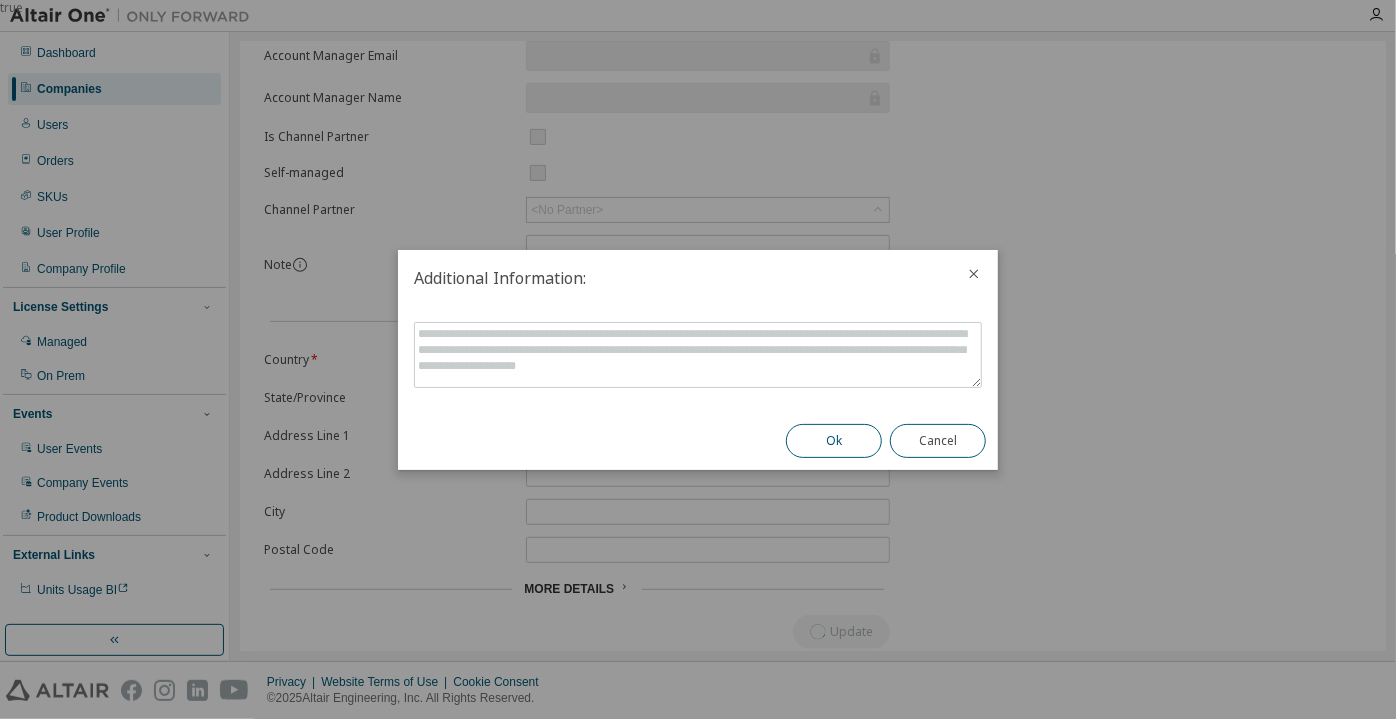scroll, scrollTop: 0, scrollLeft: 0, axis: both 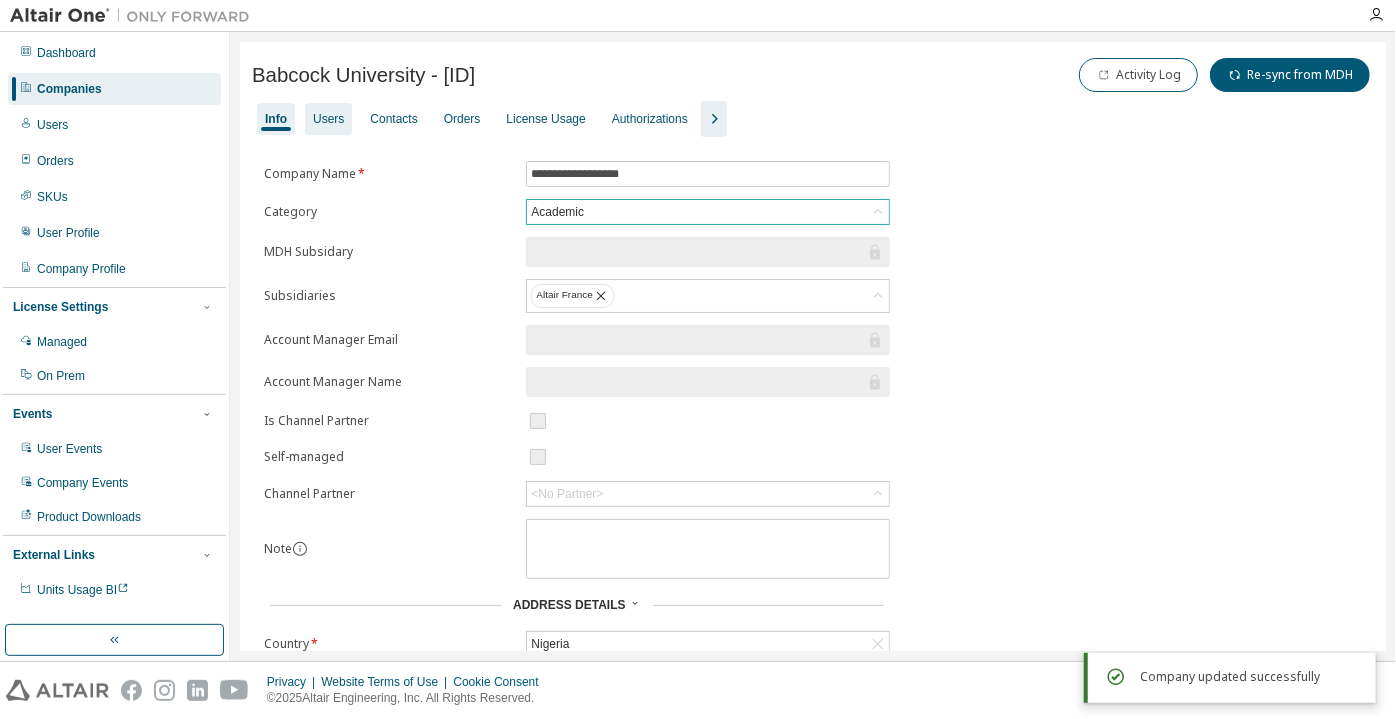 click on "Users" at bounding box center [328, 119] 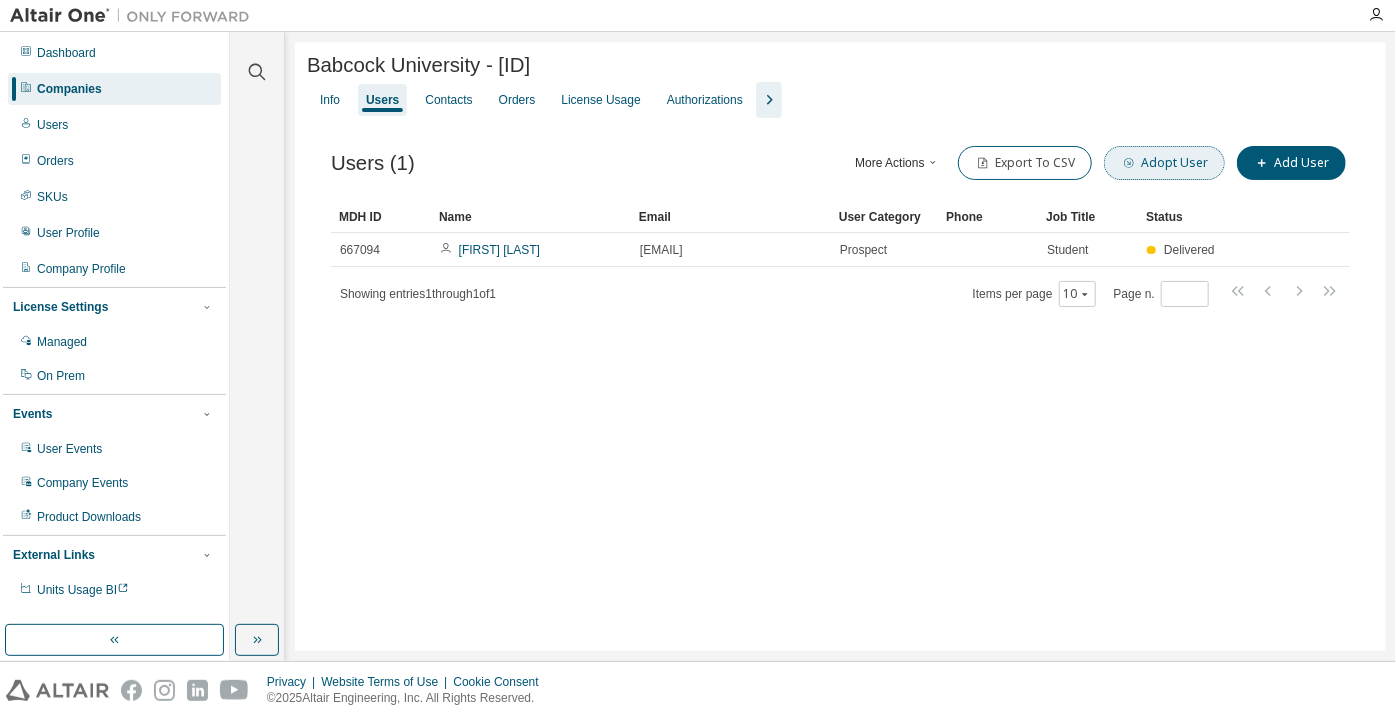 click on "Adopt User" at bounding box center (1164, 163) 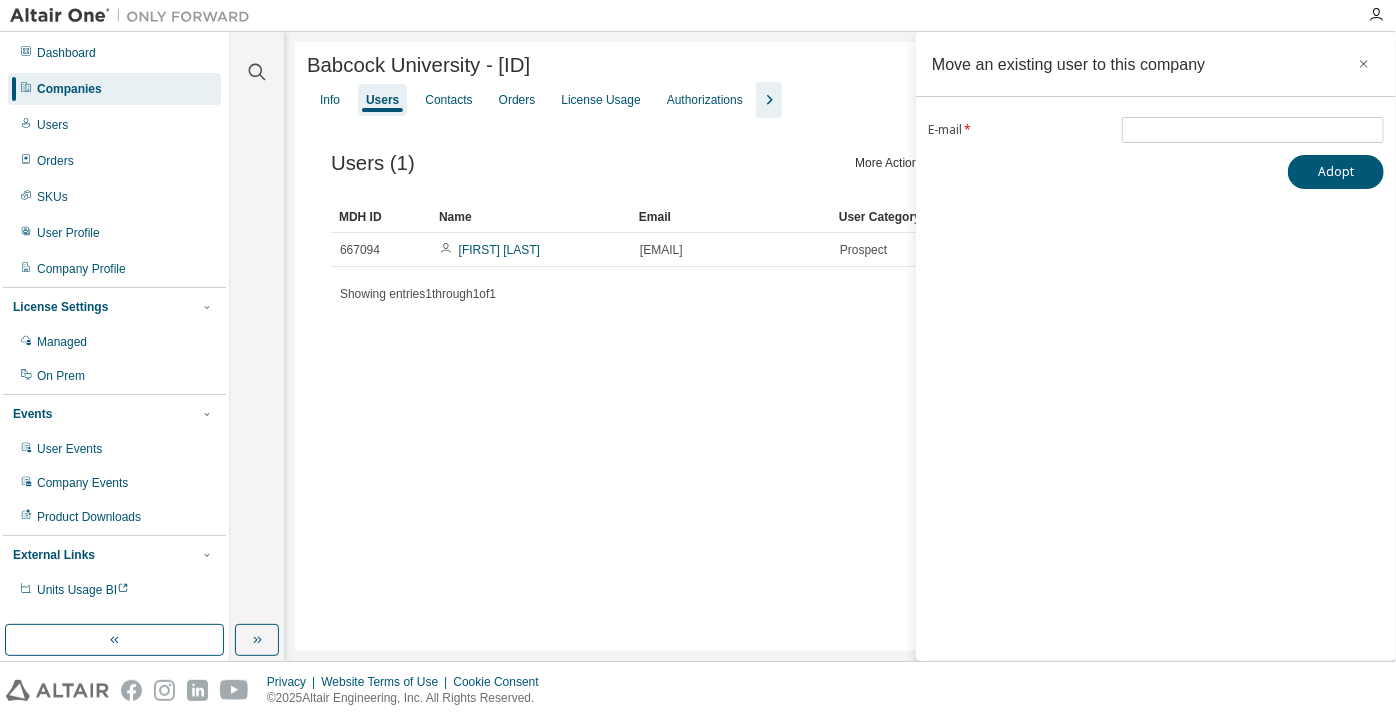 click on "Move an existing user to this company E-mail * Adopt" at bounding box center [1156, 346] 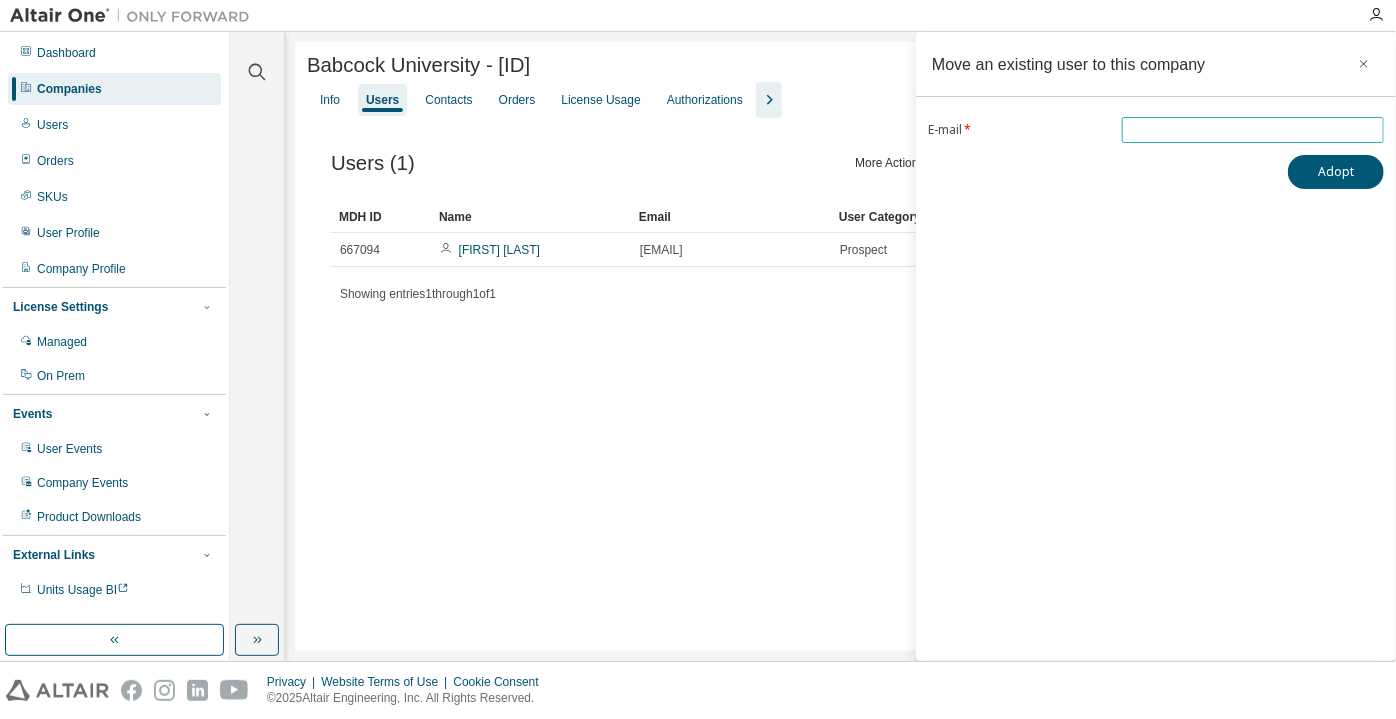 click at bounding box center [1253, 130] 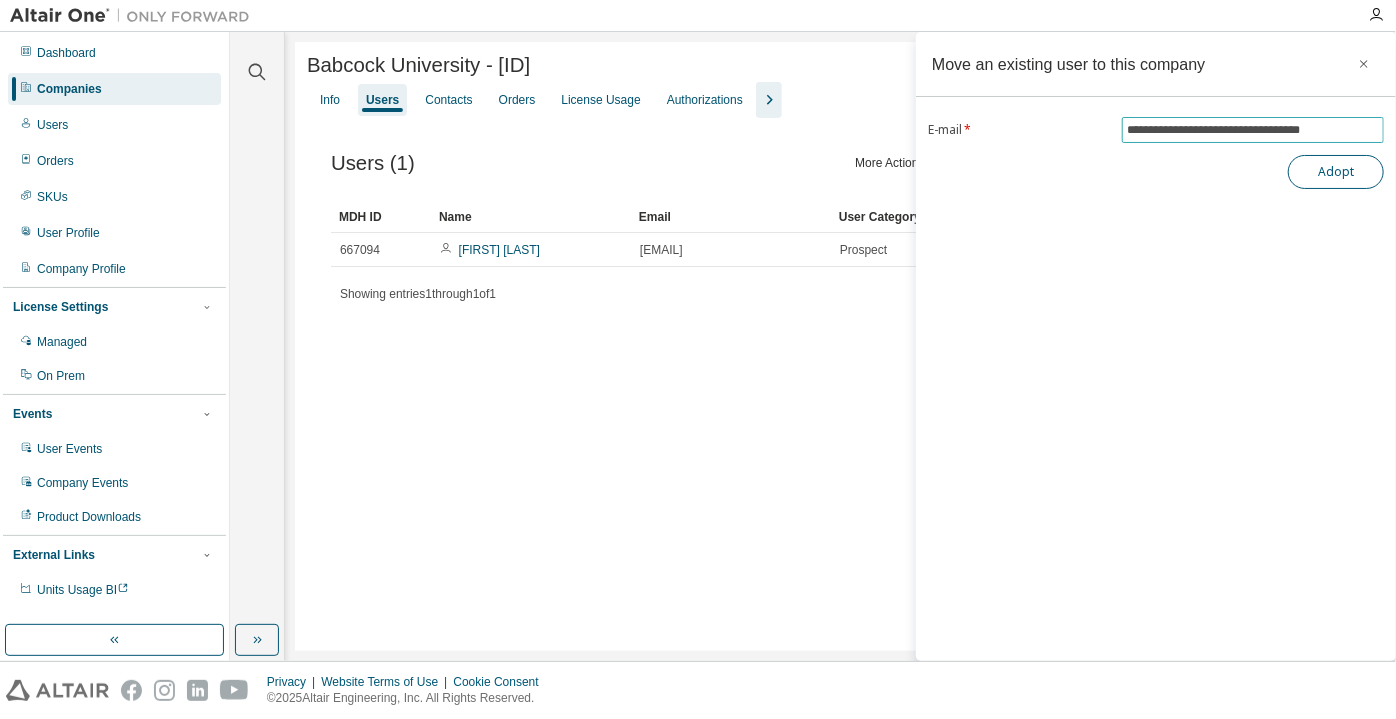 type on "**********" 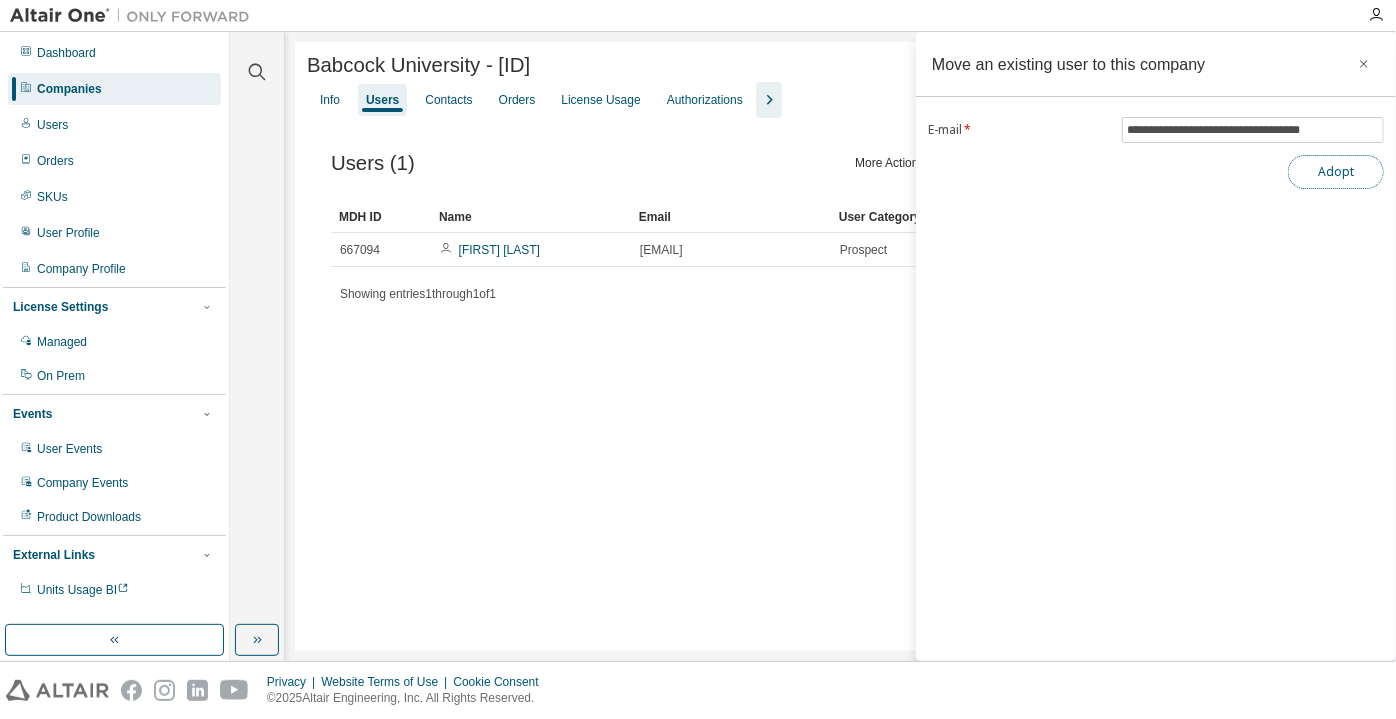 click on "Adopt" at bounding box center [1336, 172] 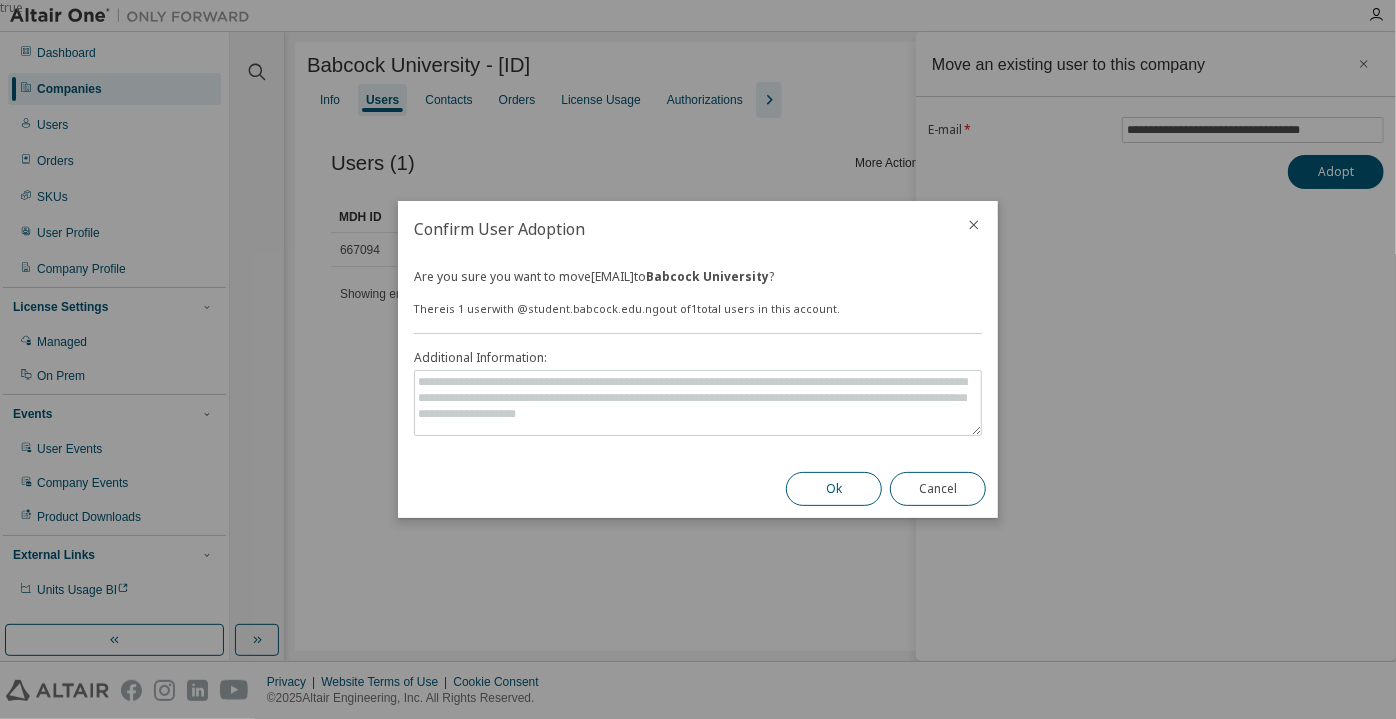 click on "Ok" at bounding box center (834, 489) 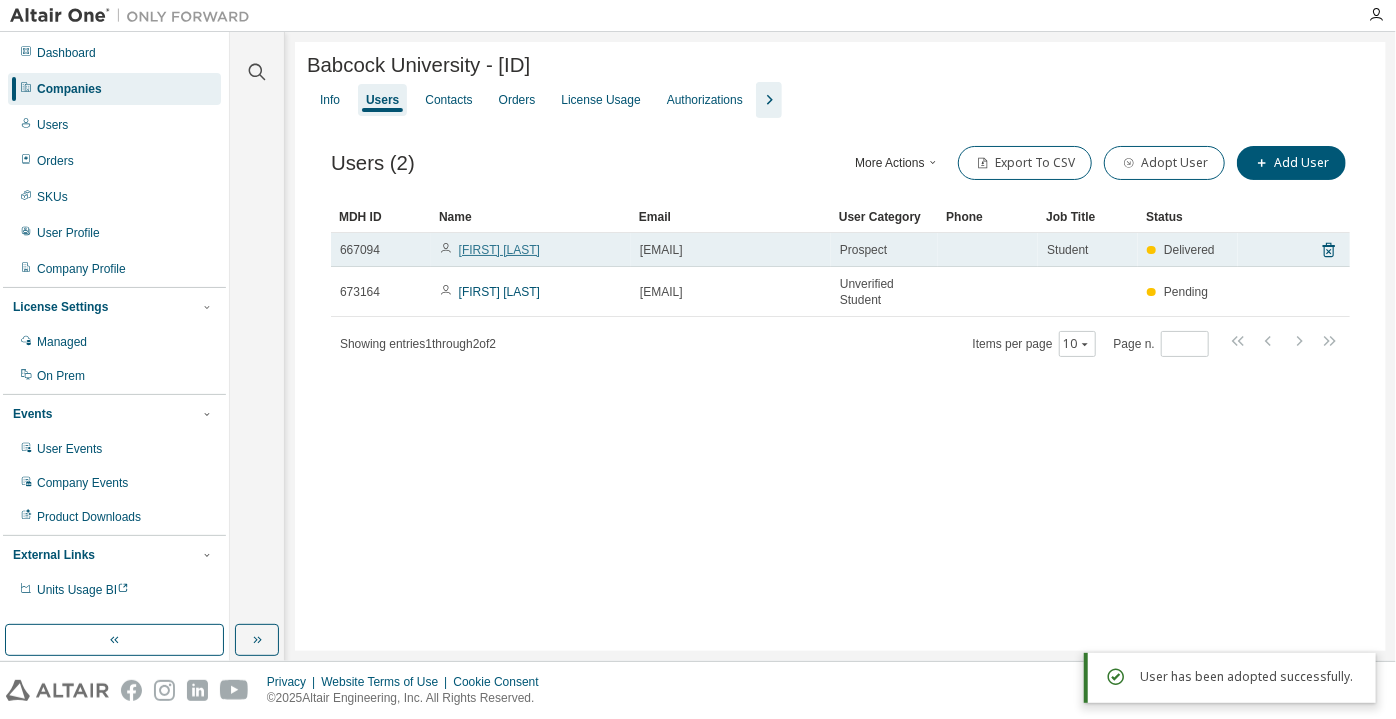 click on "[FIRST] [LAST]" at bounding box center [499, 250] 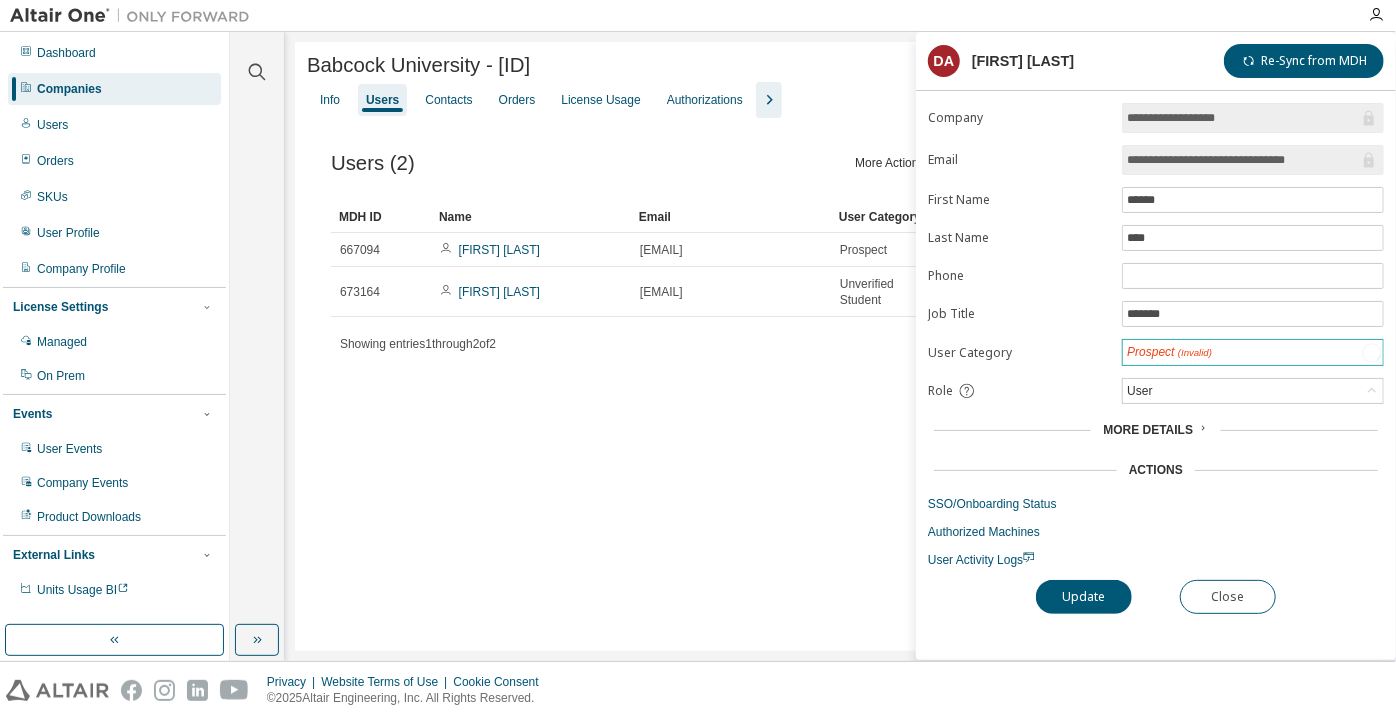 click on "(Invalid)" at bounding box center [1195, 352] 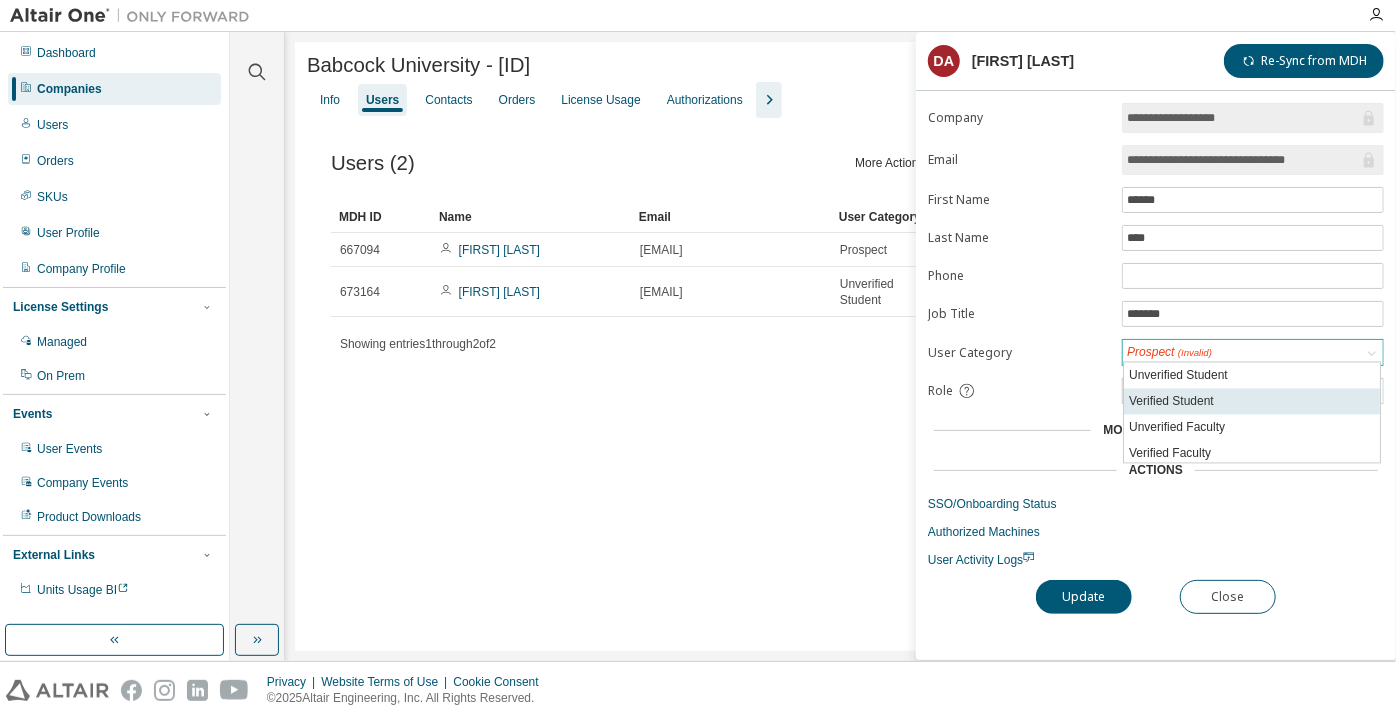 click on "Verified Student" at bounding box center [1252, 402] 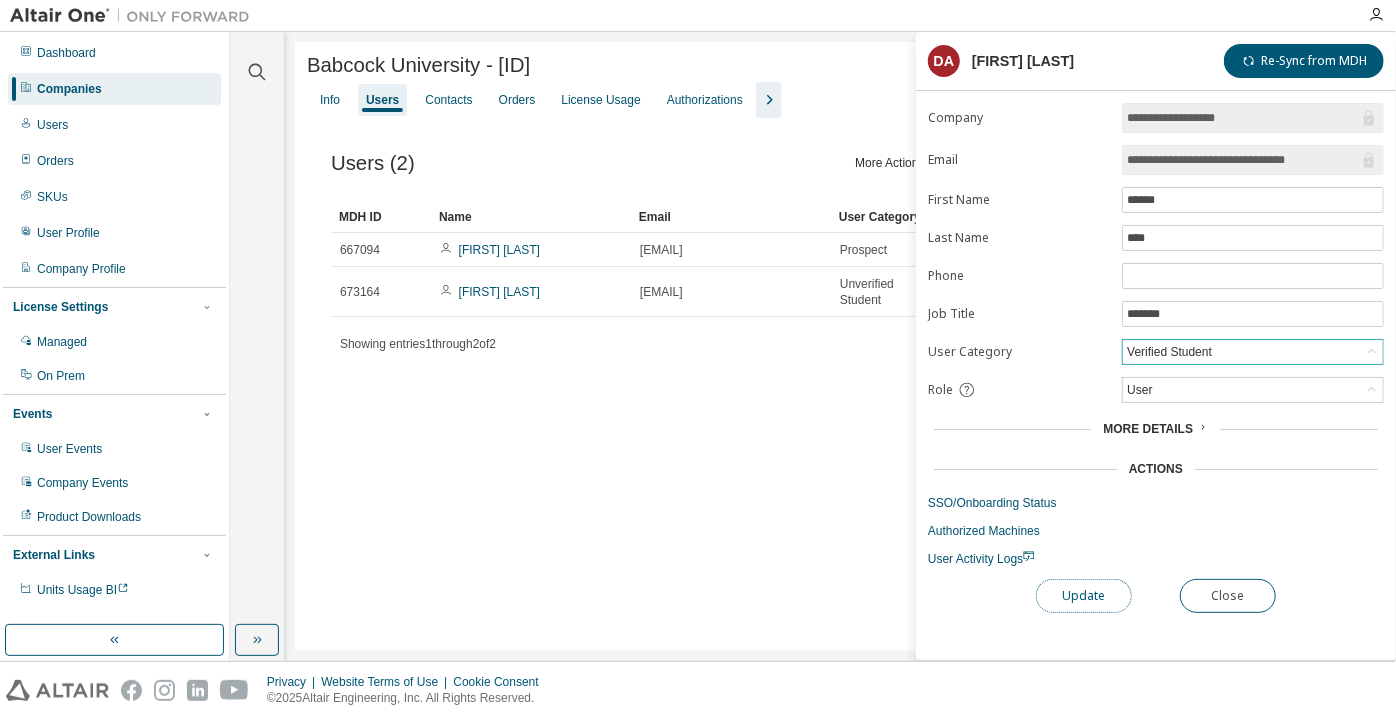 click on "Update" at bounding box center [1084, 596] 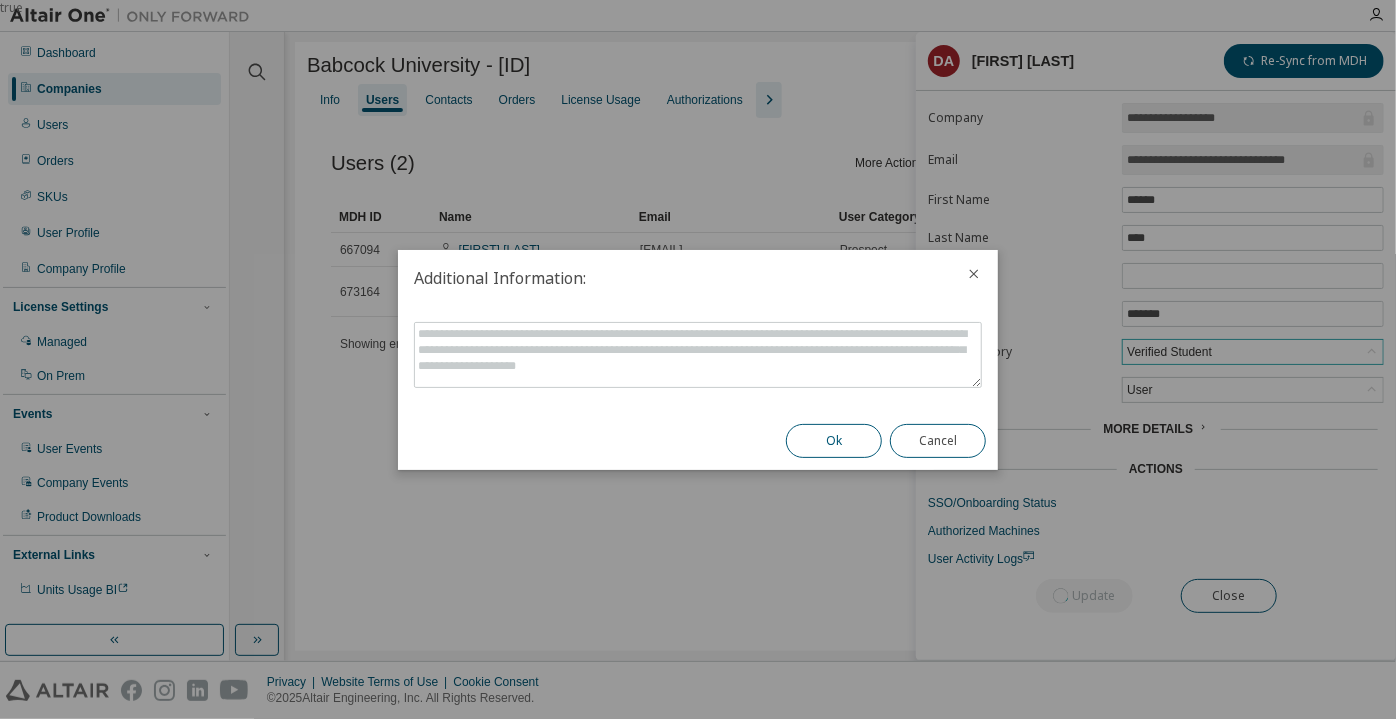click on "Ok" at bounding box center [834, 441] 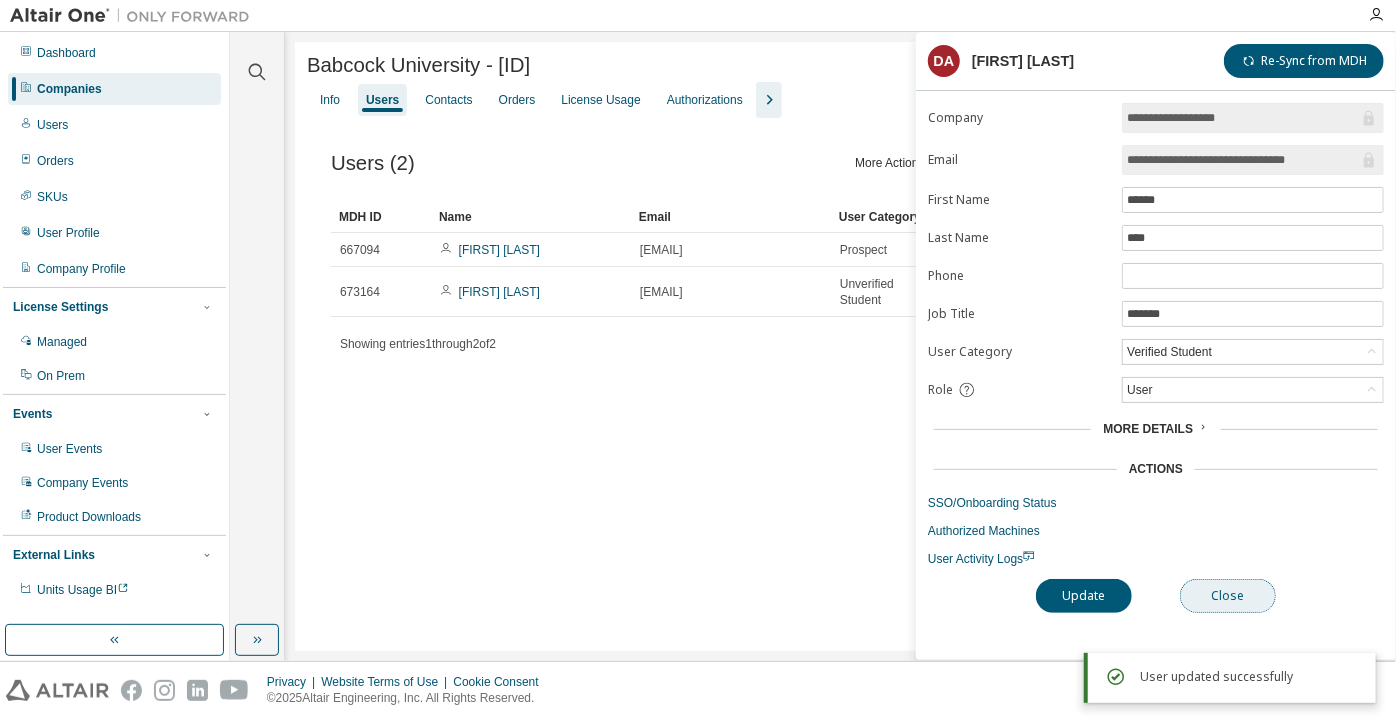 click on "Close" at bounding box center (1228, 596) 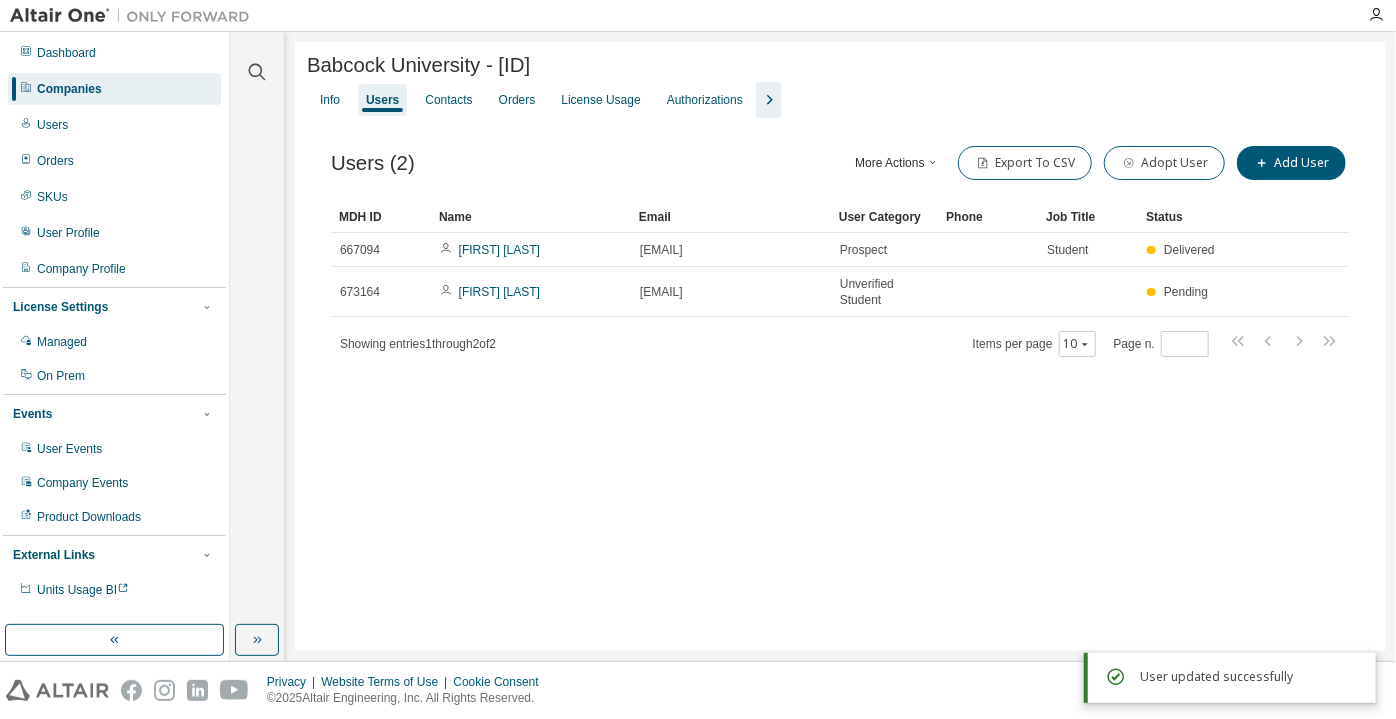 click 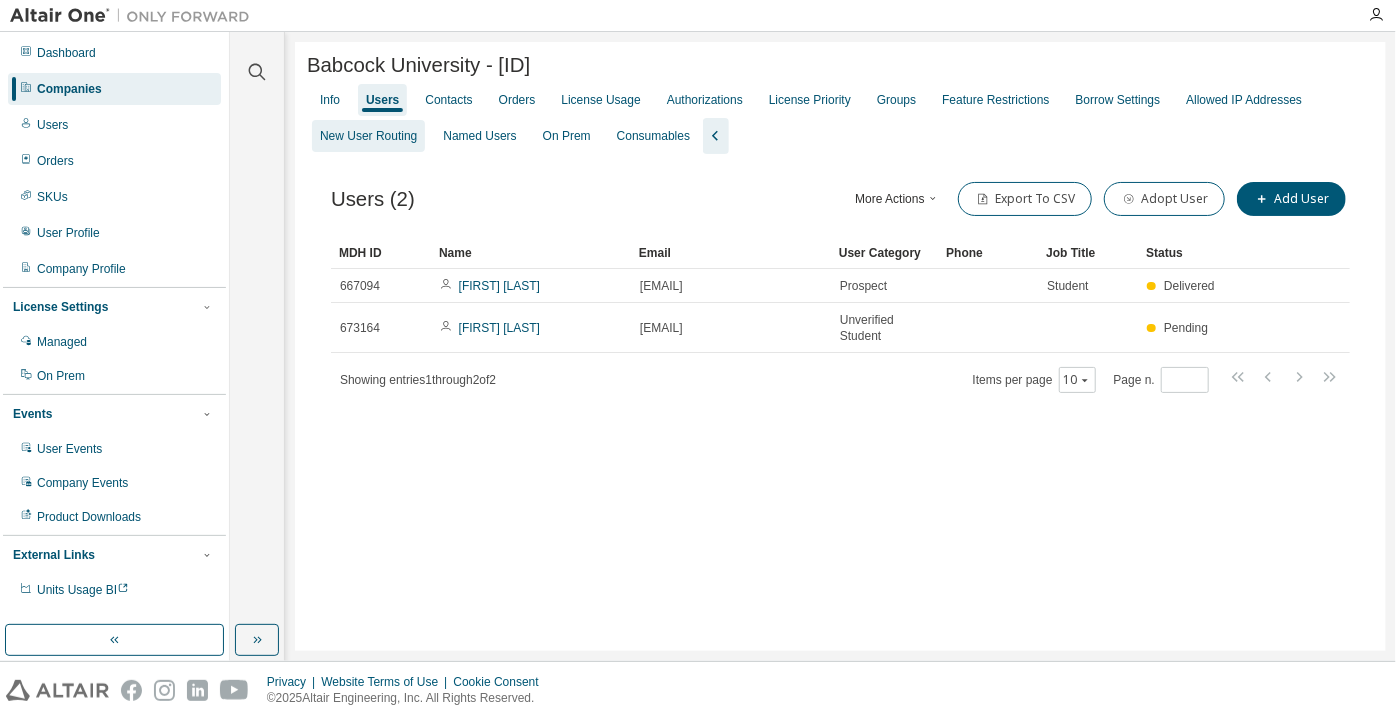 click on "New User Routing" at bounding box center [368, 136] 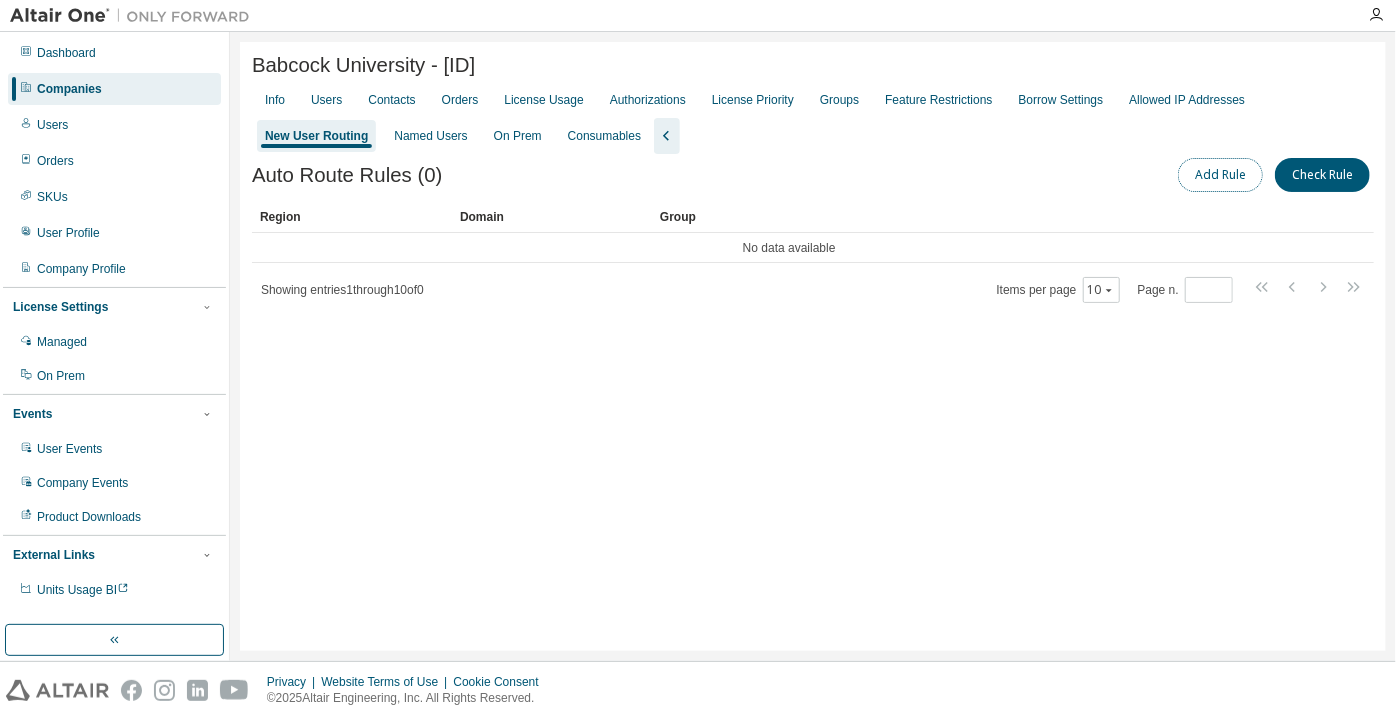 click on "Add Rule" at bounding box center [1220, 175] 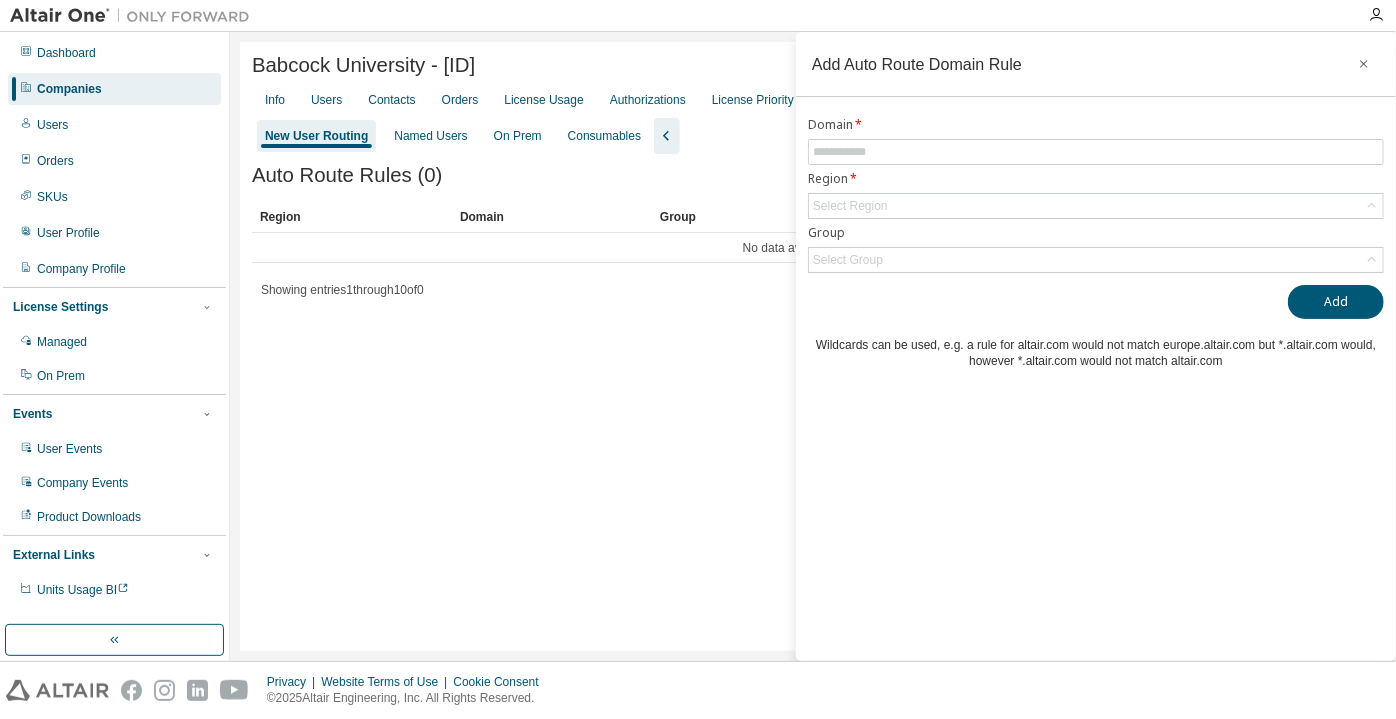 click on "Domain * Region * Select Region Group Select Group" at bounding box center [1096, 195] 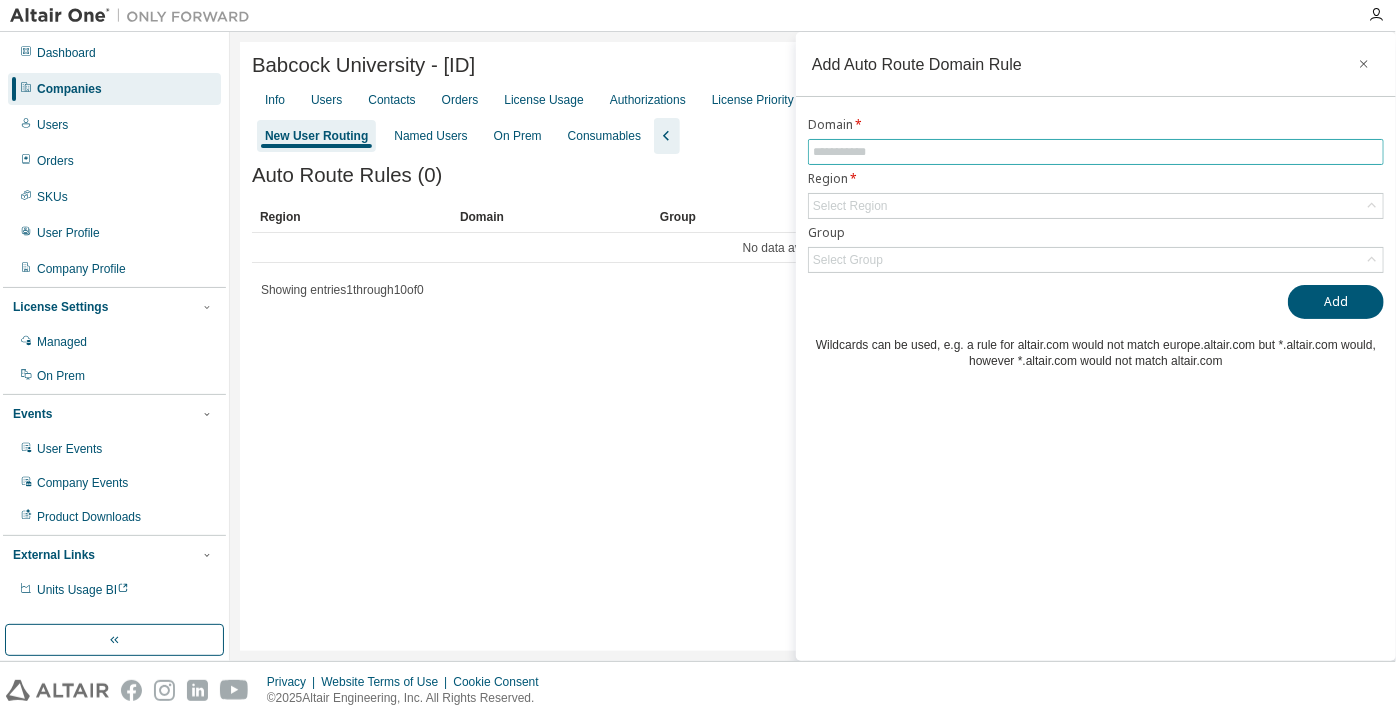 click at bounding box center (1096, 152) 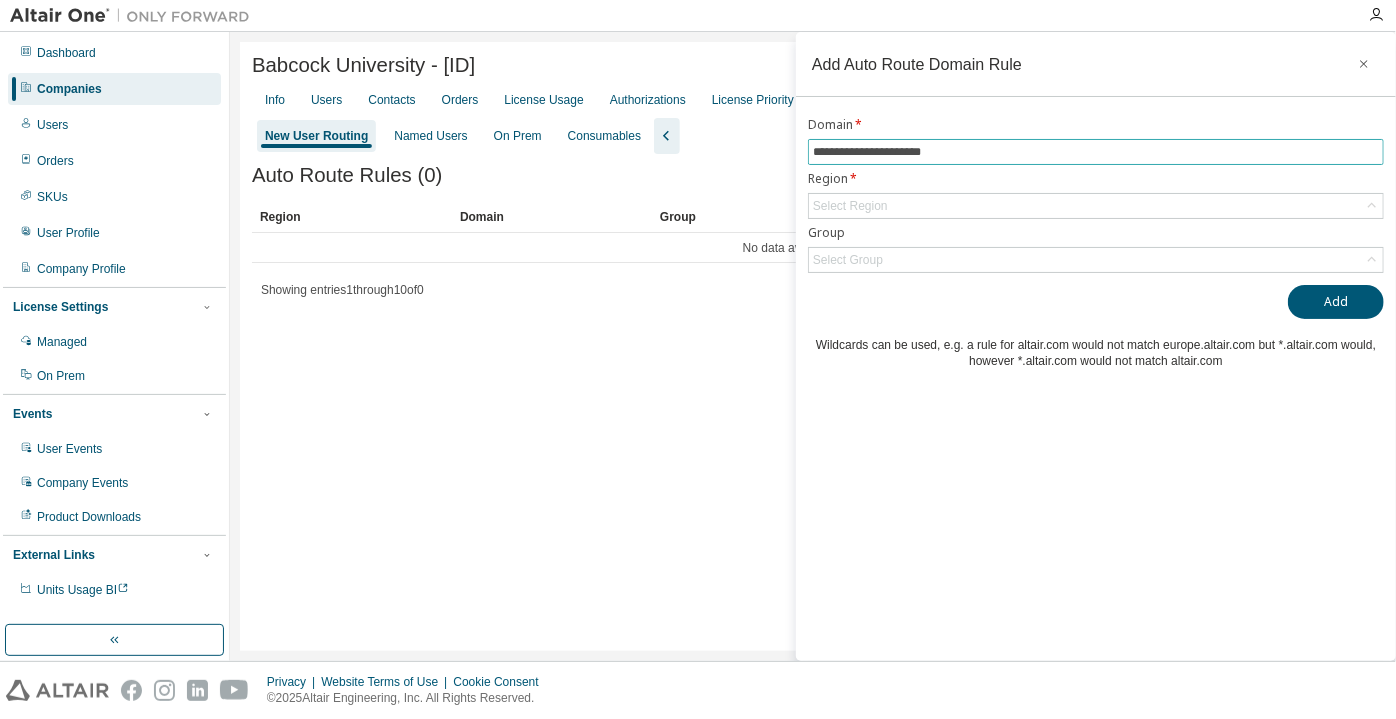 drag, startPoint x: 857, startPoint y: 151, endPoint x: 769, endPoint y: 156, distance: 88.14193 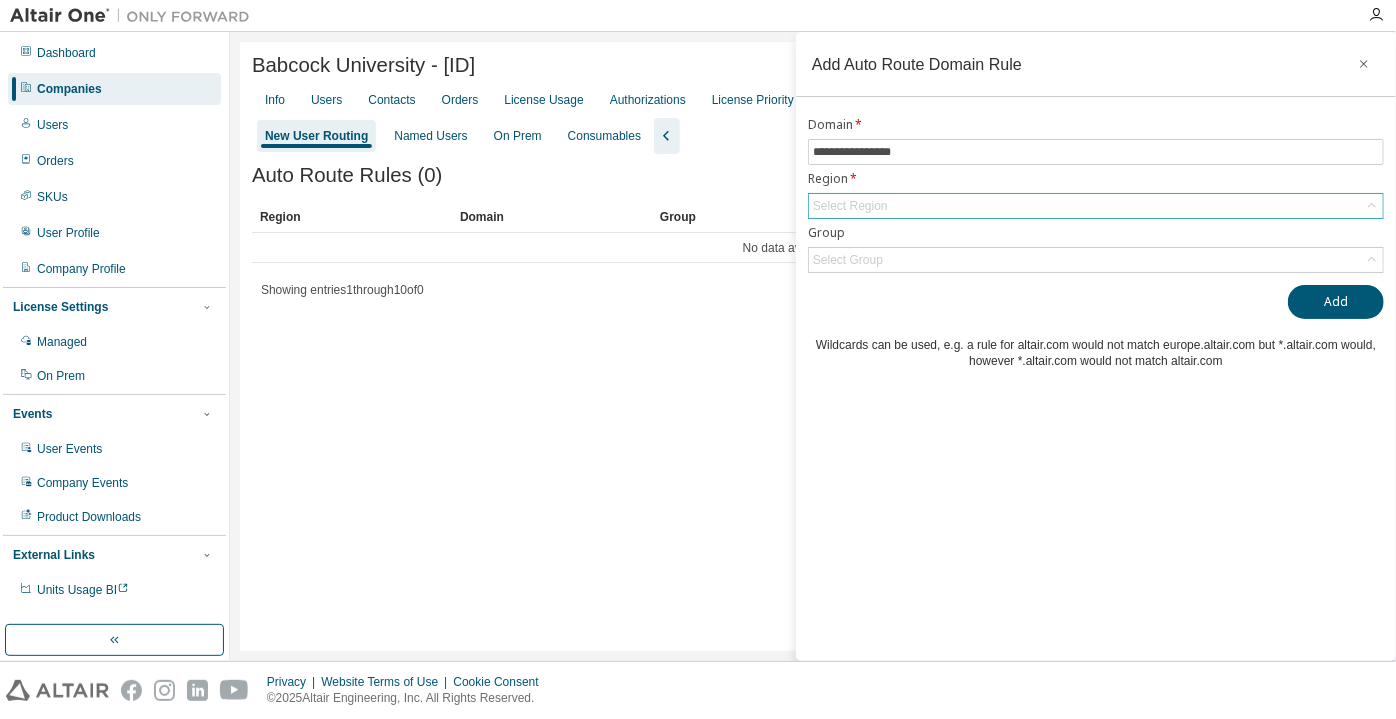 click on "Select Region" at bounding box center (850, 206) 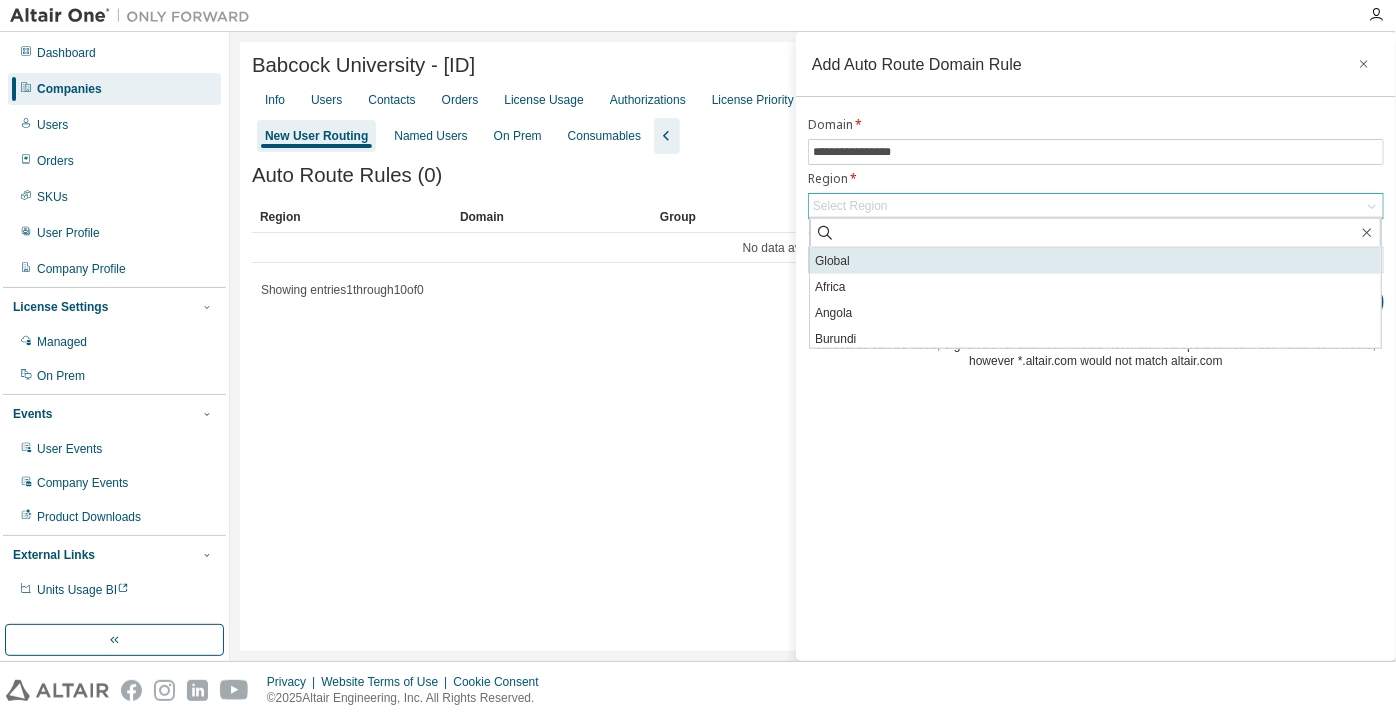 click on "Global" at bounding box center [1095, 261] 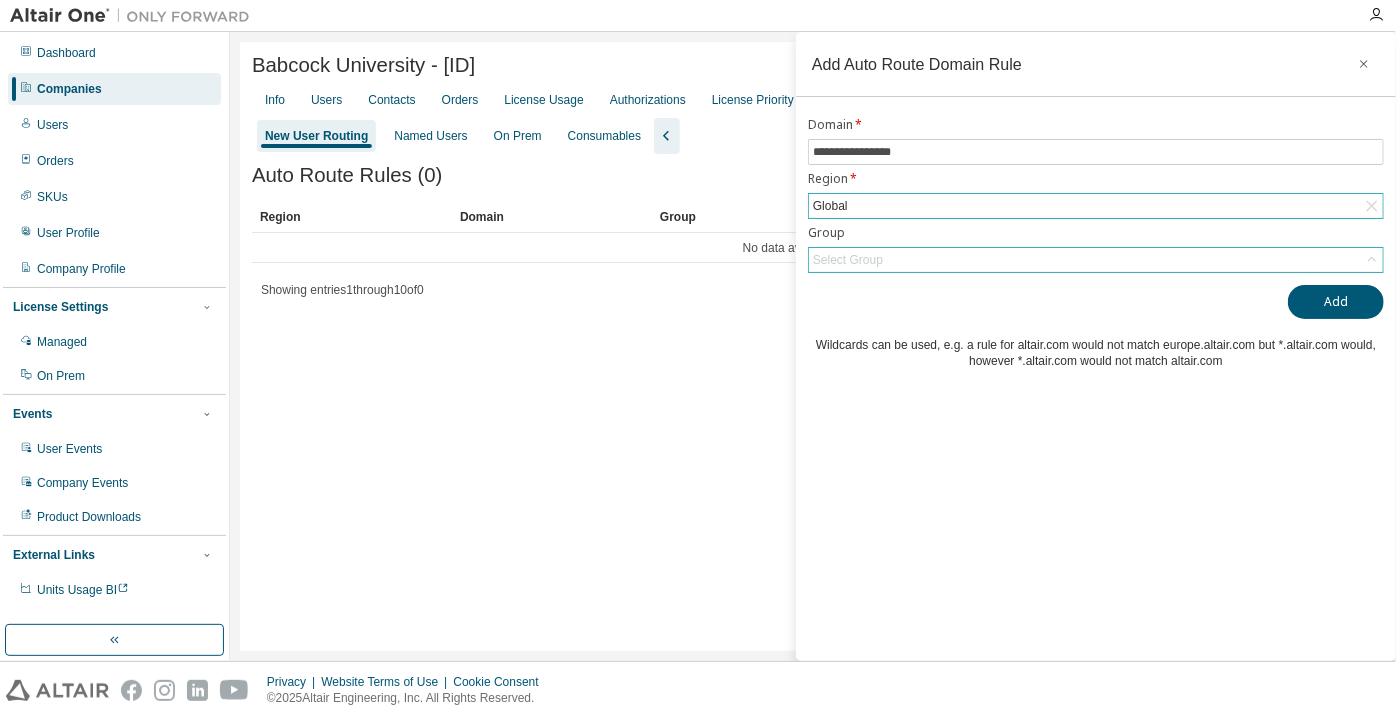 click on "Select Group" at bounding box center [848, 260] 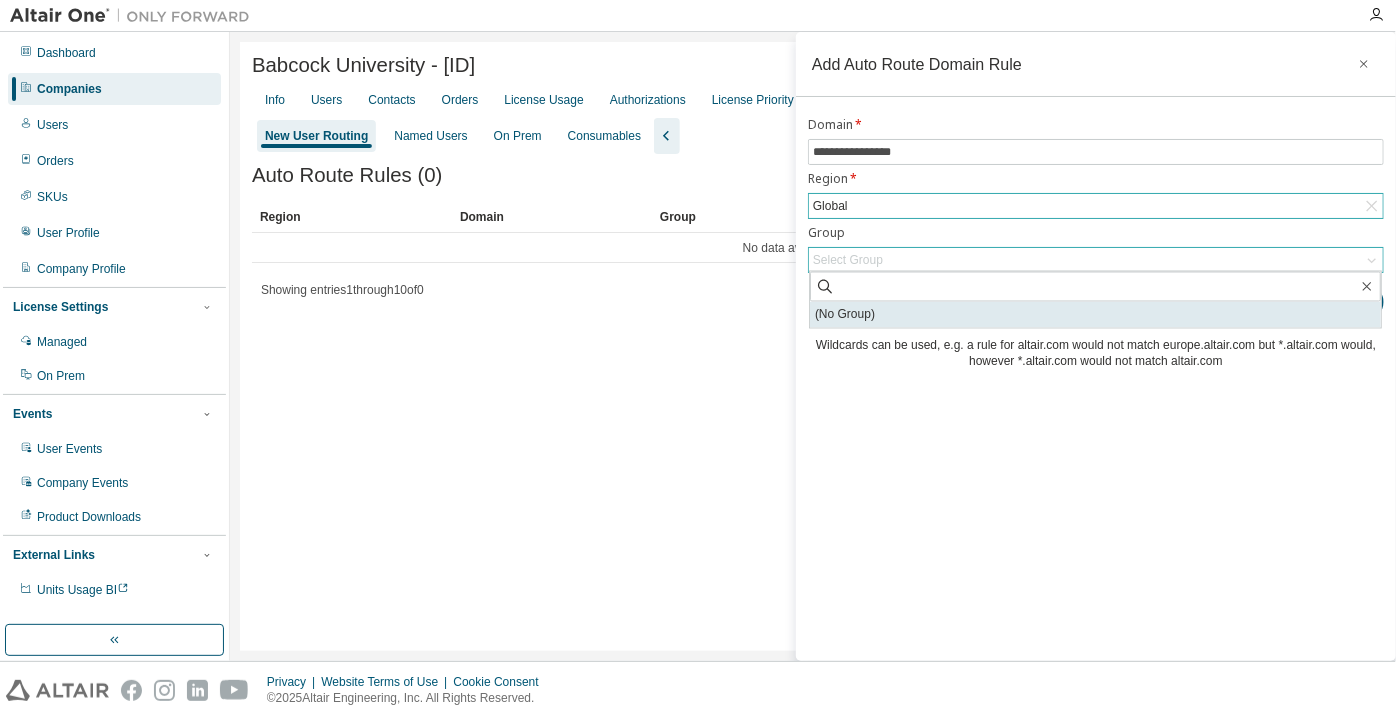click on "(No Group)" at bounding box center [1095, 315] 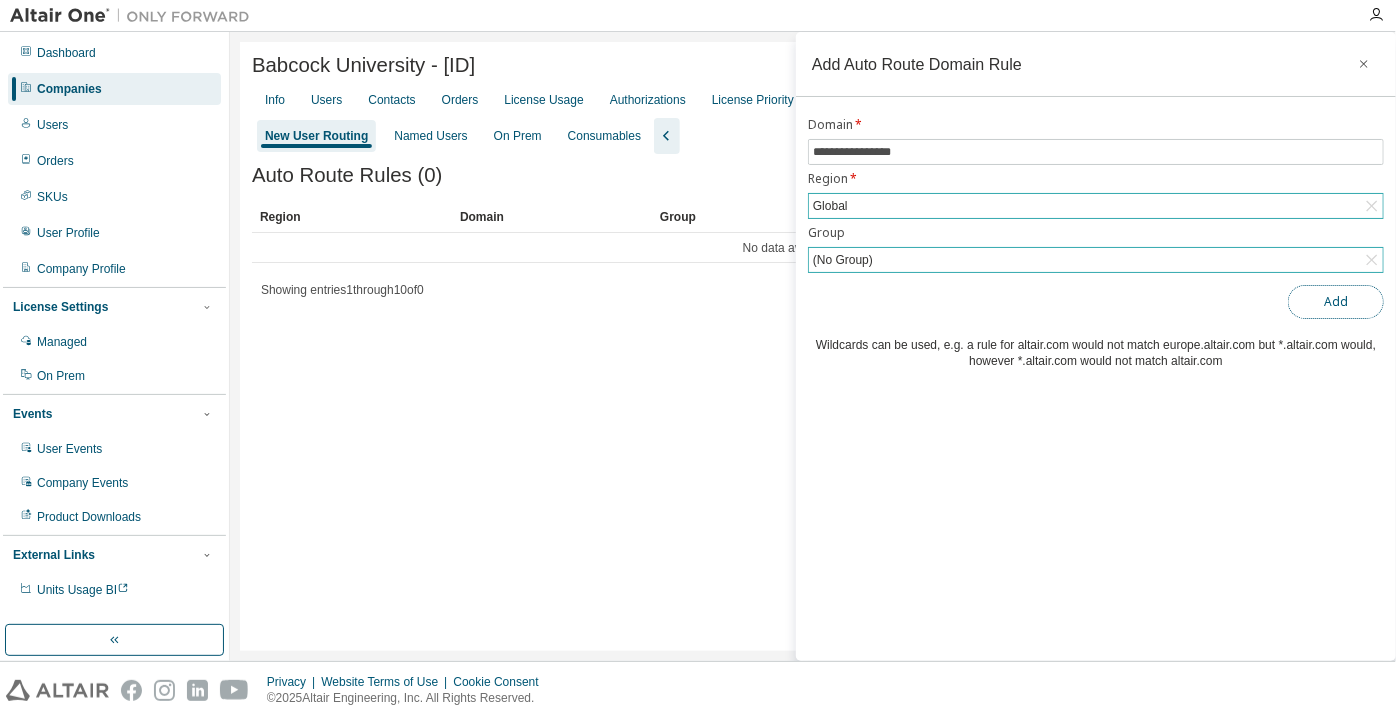 click on "Add" at bounding box center (1336, 302) 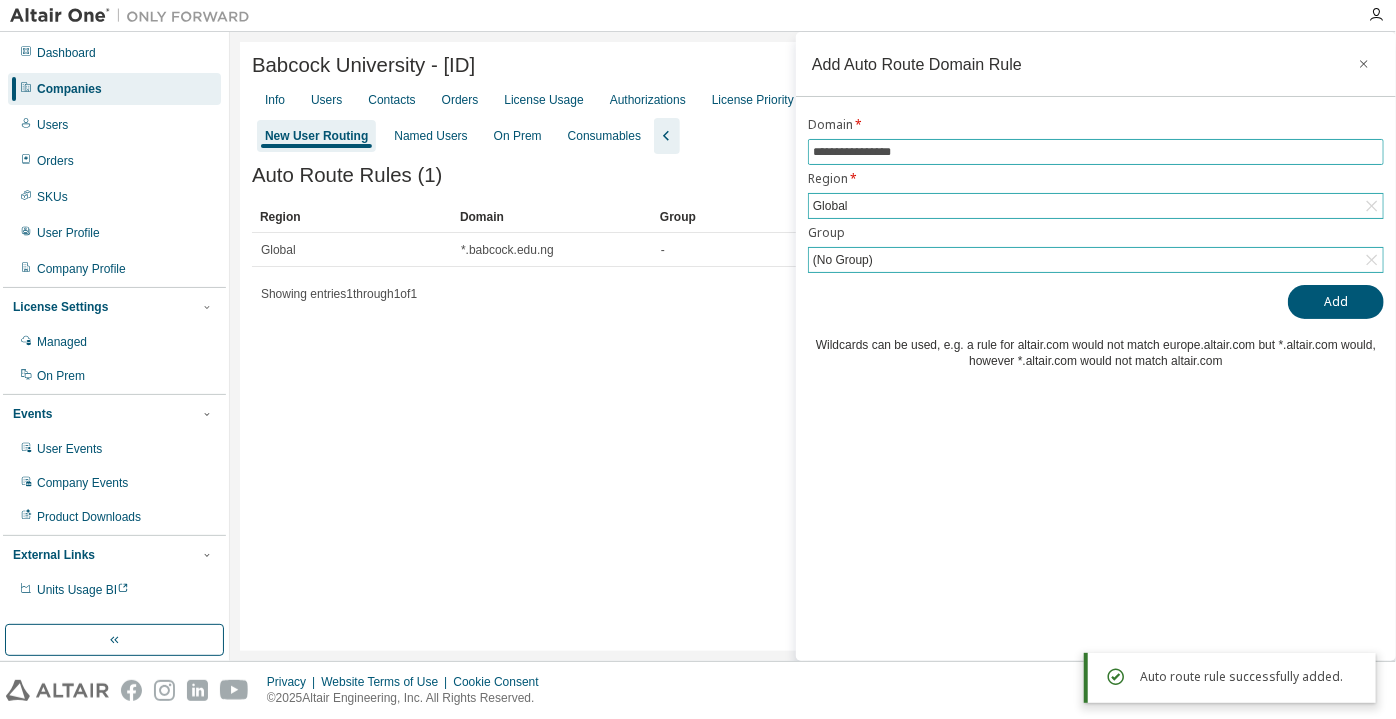 drag, startPoint x: 826, startPoint y: 150, endPoint x: 794, endPoint y: 154, distance: 32.24903 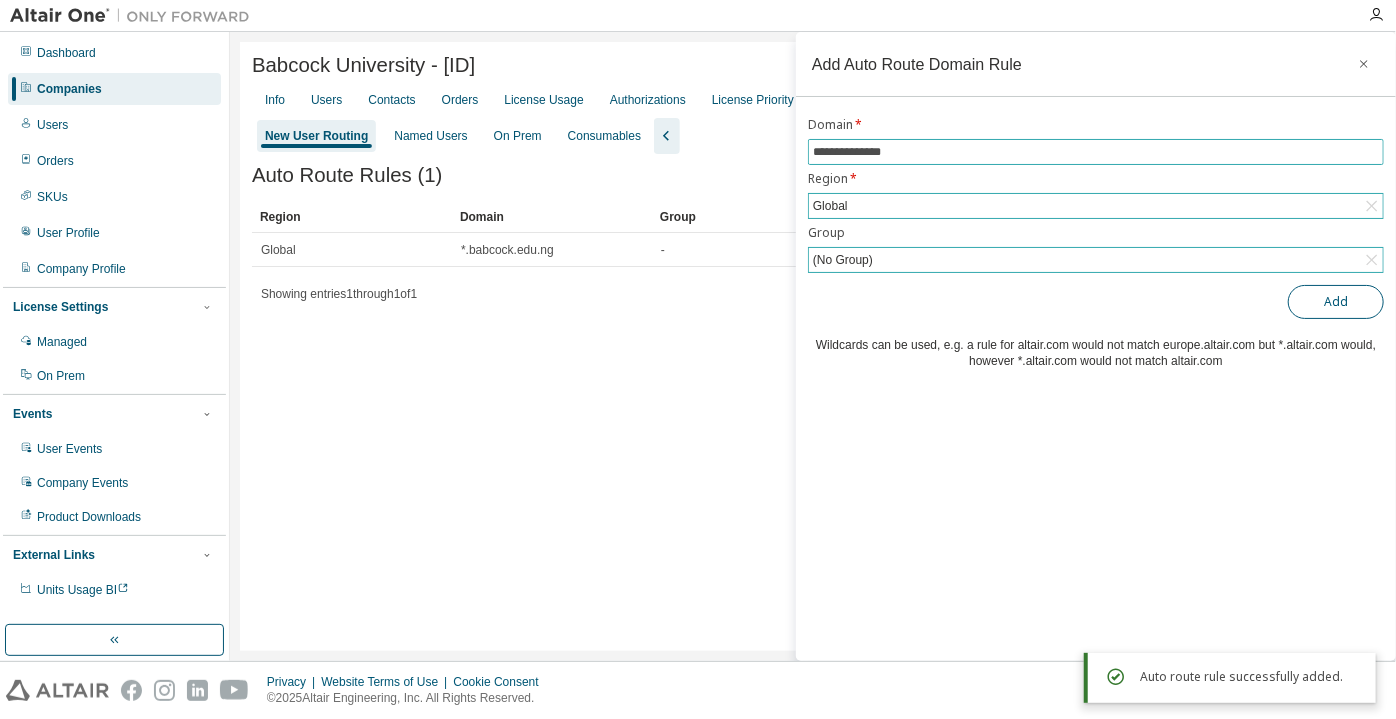 type on "**********" 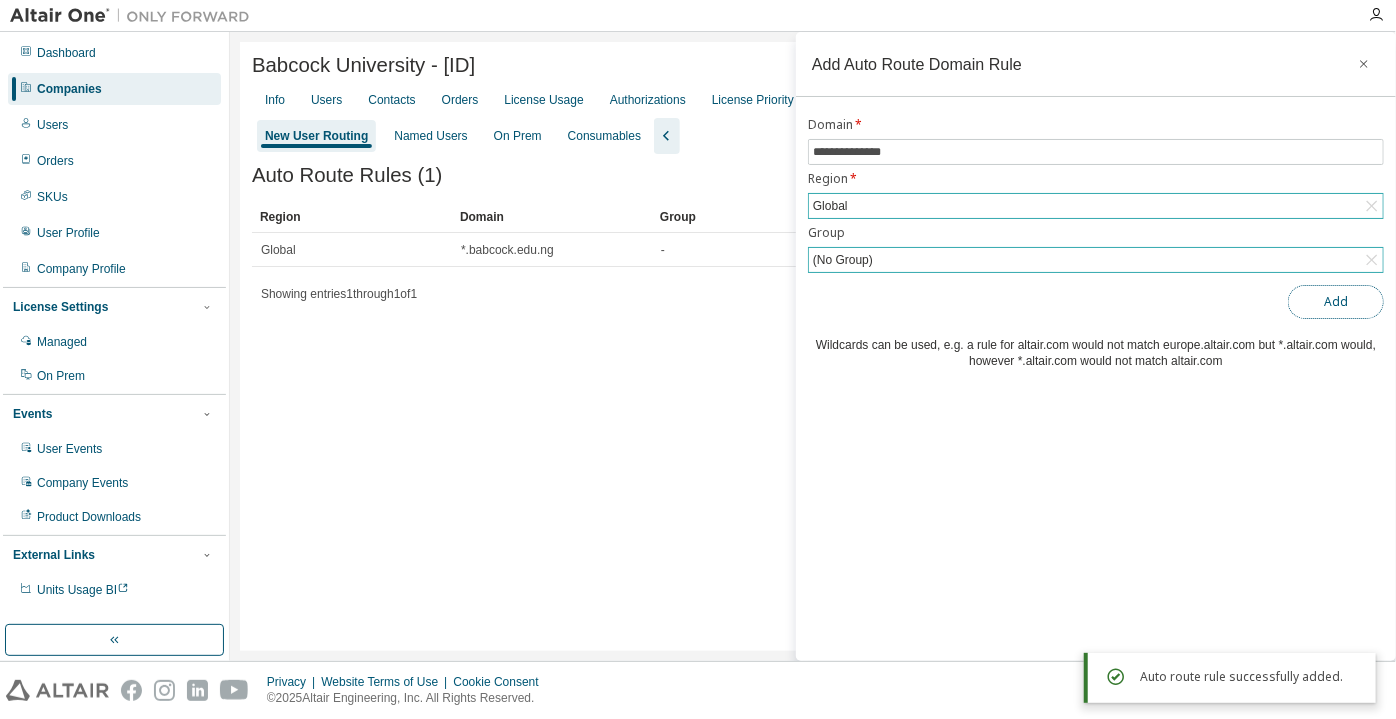 click on "Add" at bounding box center [1336, 302] 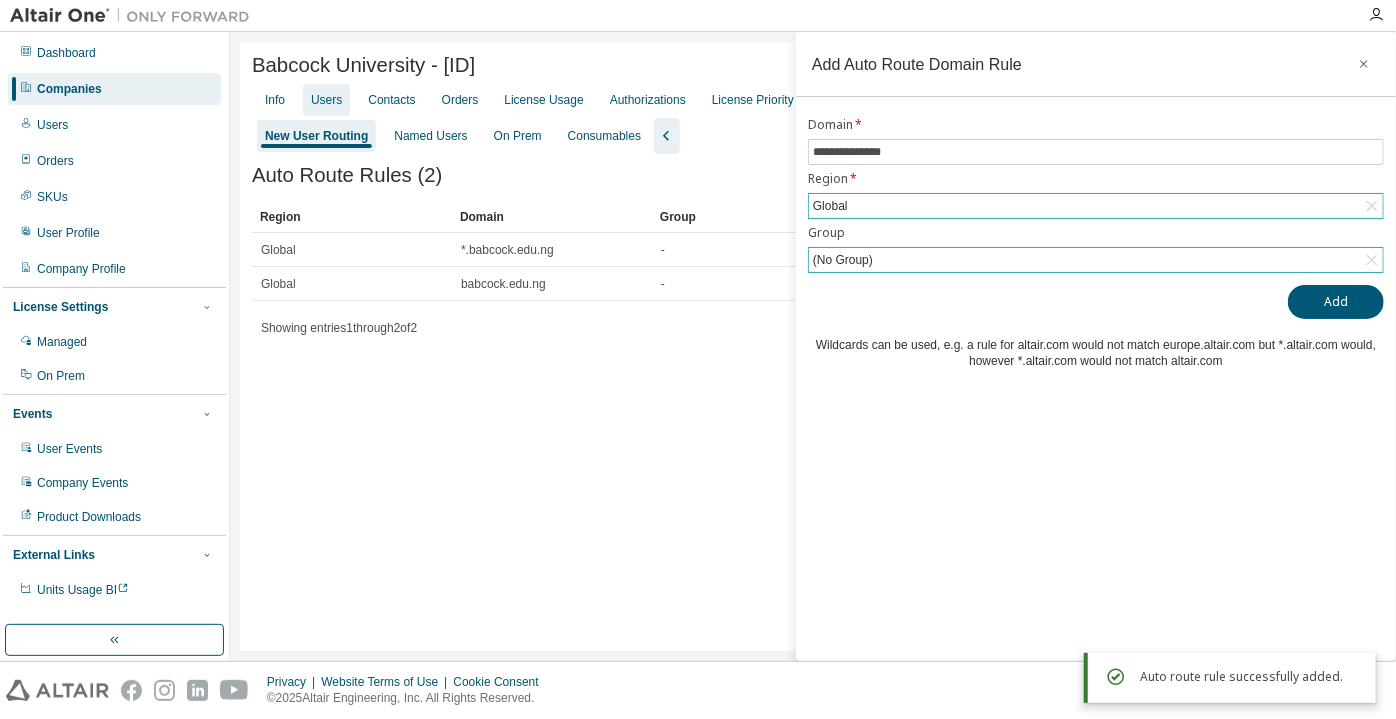 click on "Users" at bounding box center (326, 100) 